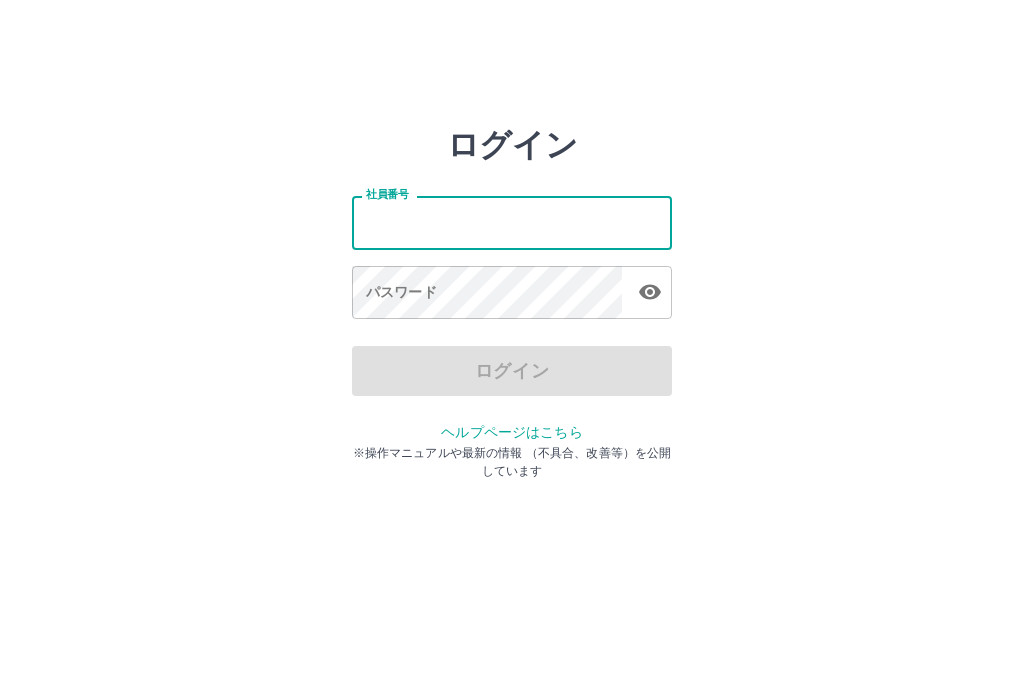 scroll, scrollTop: 0, scrollLeft: 0, axis: both 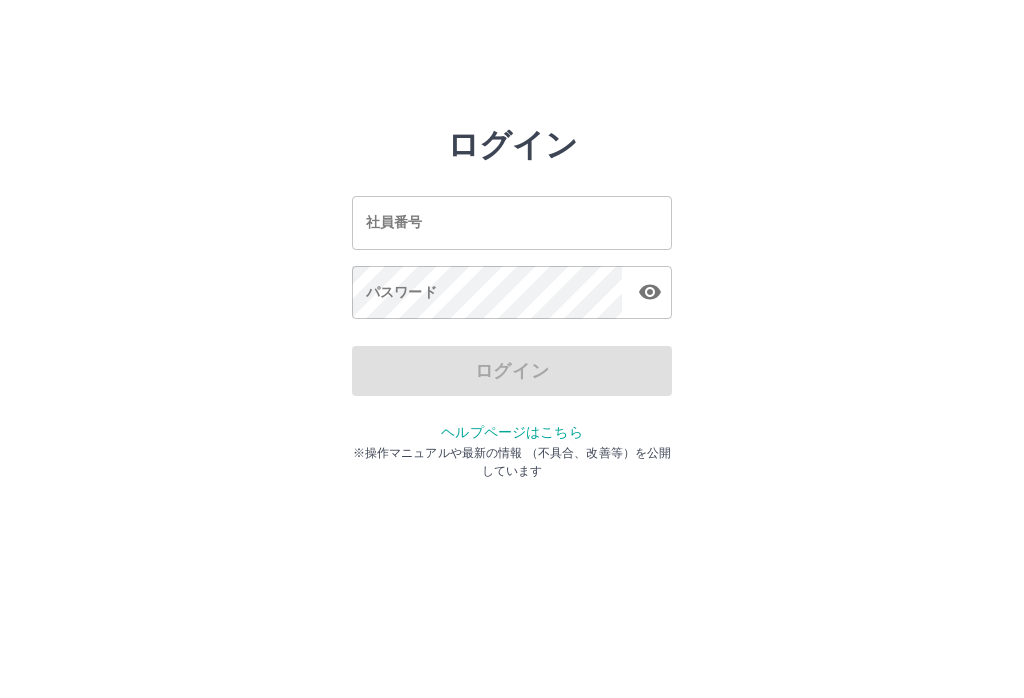 click on "ログイン 社員番号 社員番号 パスワード パスワード ログイン ヘルプページはこちら ※操作マニュアルや最新の情報 （不具合、改善等）を公開しています" at bounding box center [512, 223] 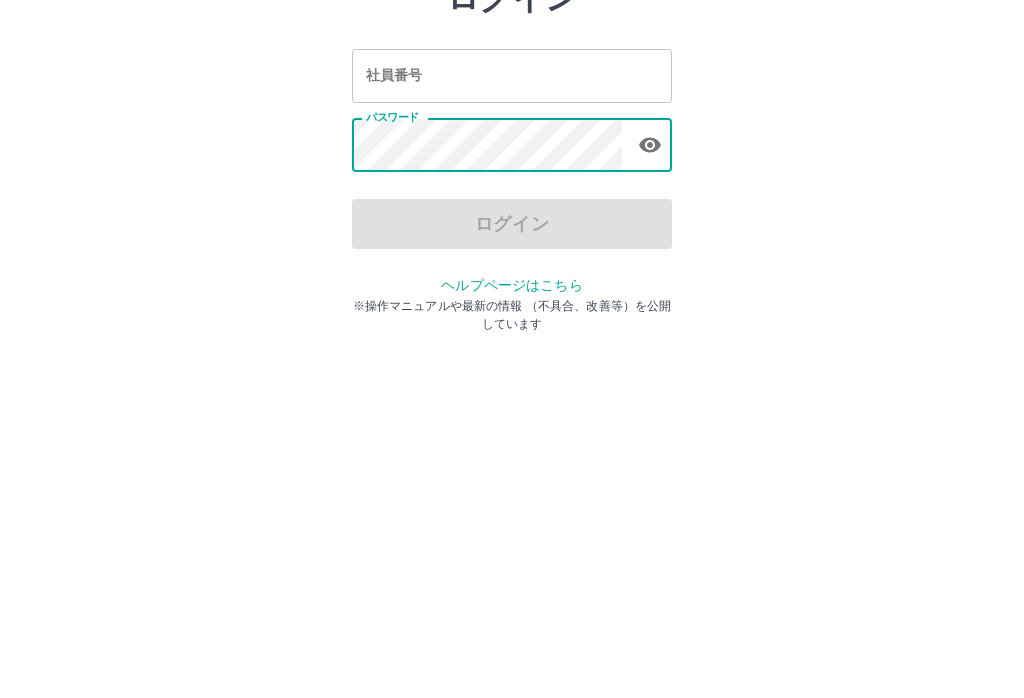 click on "社員番号 社員番号" at bounding box center [512, 222] 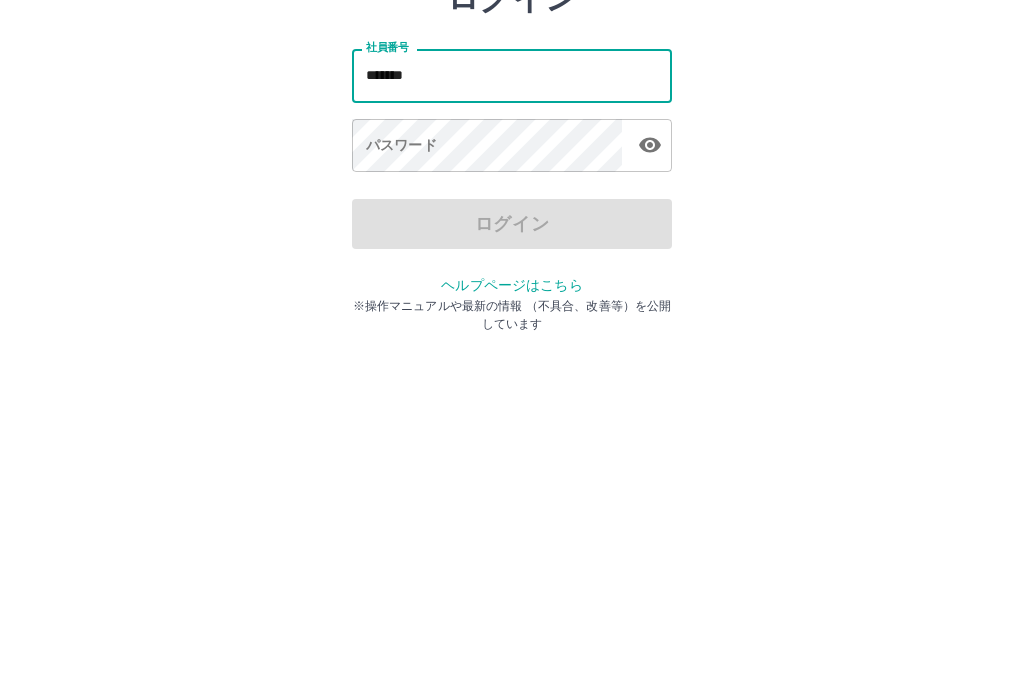type on "*******" 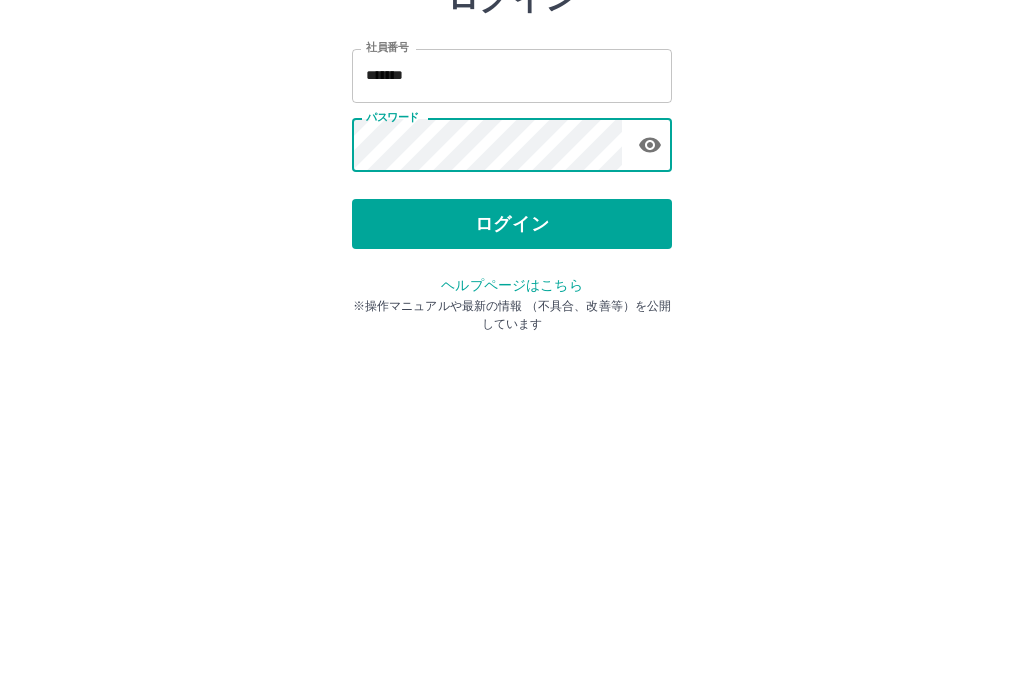 click on "ログイン" at bounding box center [512, 371] 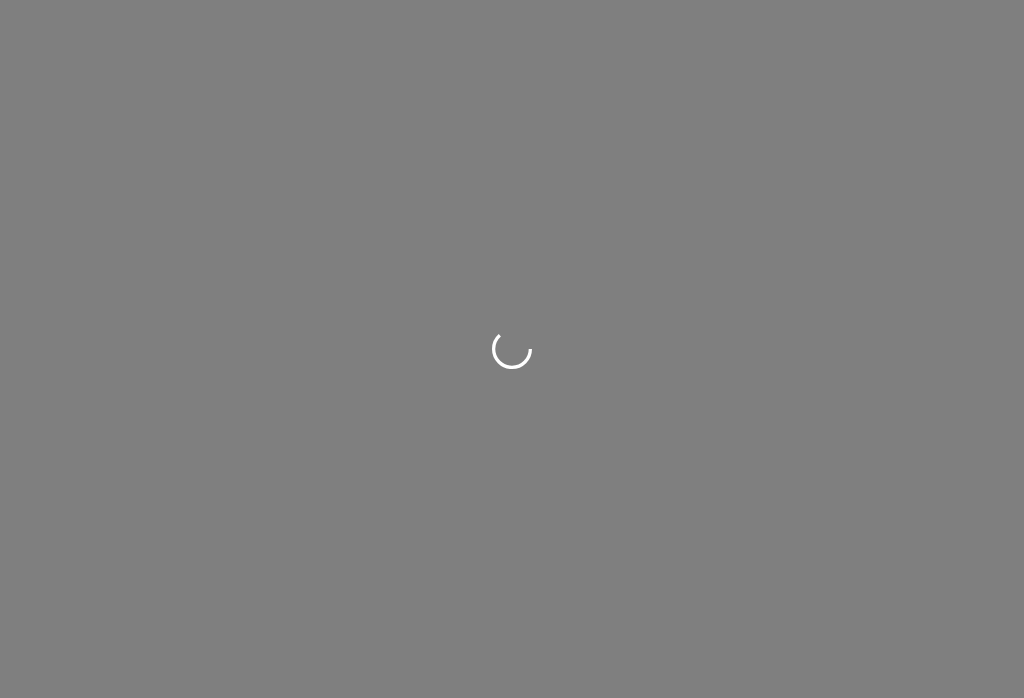 scroll, scrollTop: 0, scrollLeft: 0, axis: both 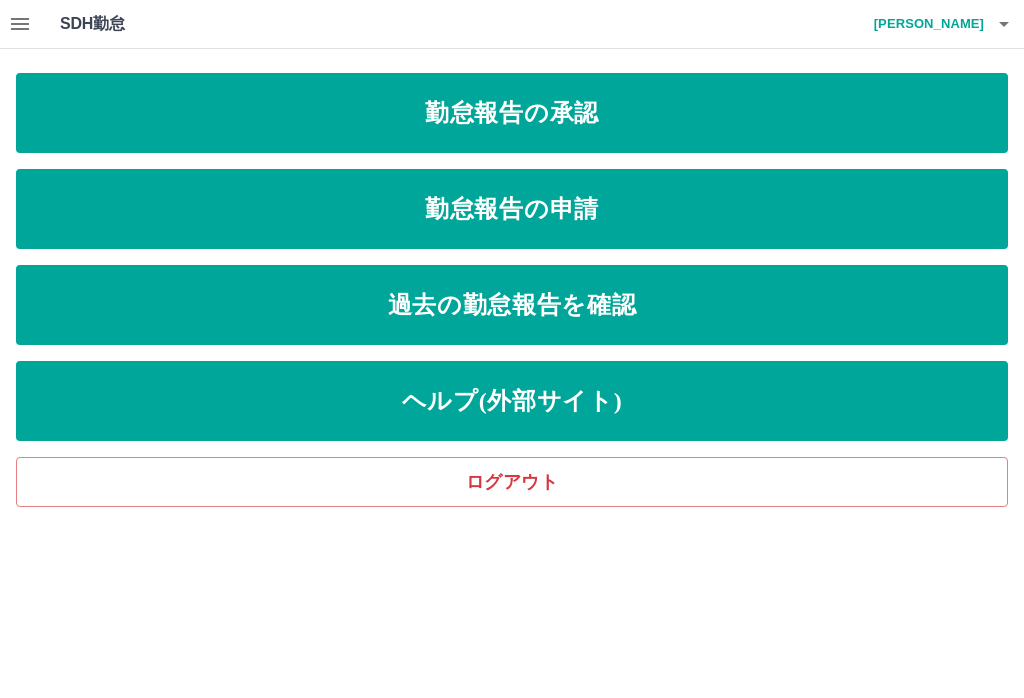 click on "勤怠報告の申請" at bounding box center [512, 209] 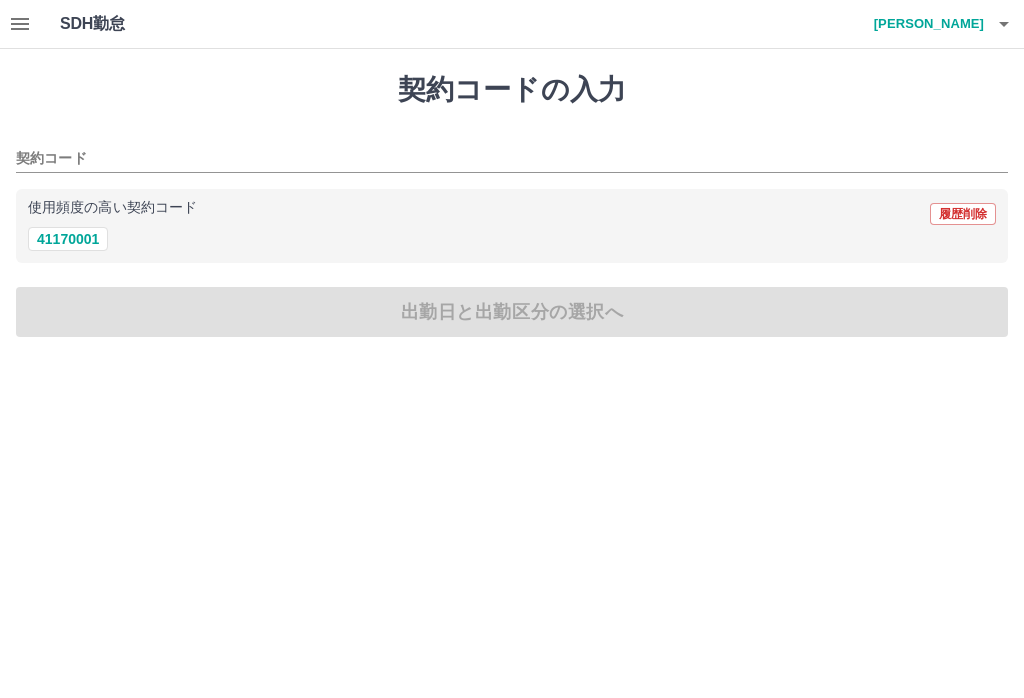 click on "41170001" at bounding box center [68, 239] 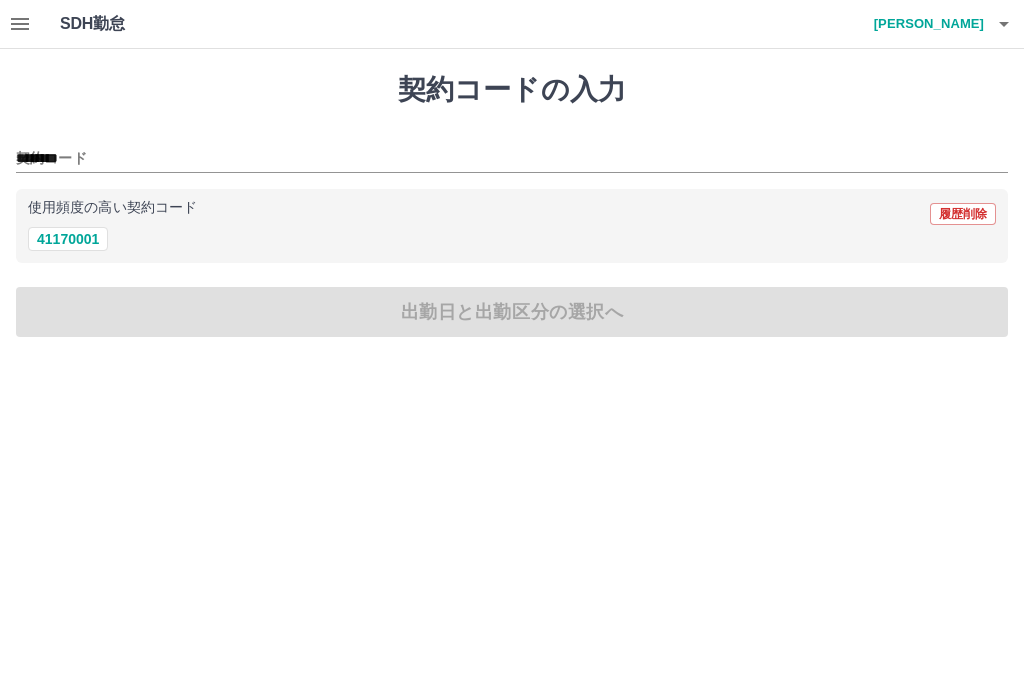 click on "41170001" at bounding box center (68, 239) 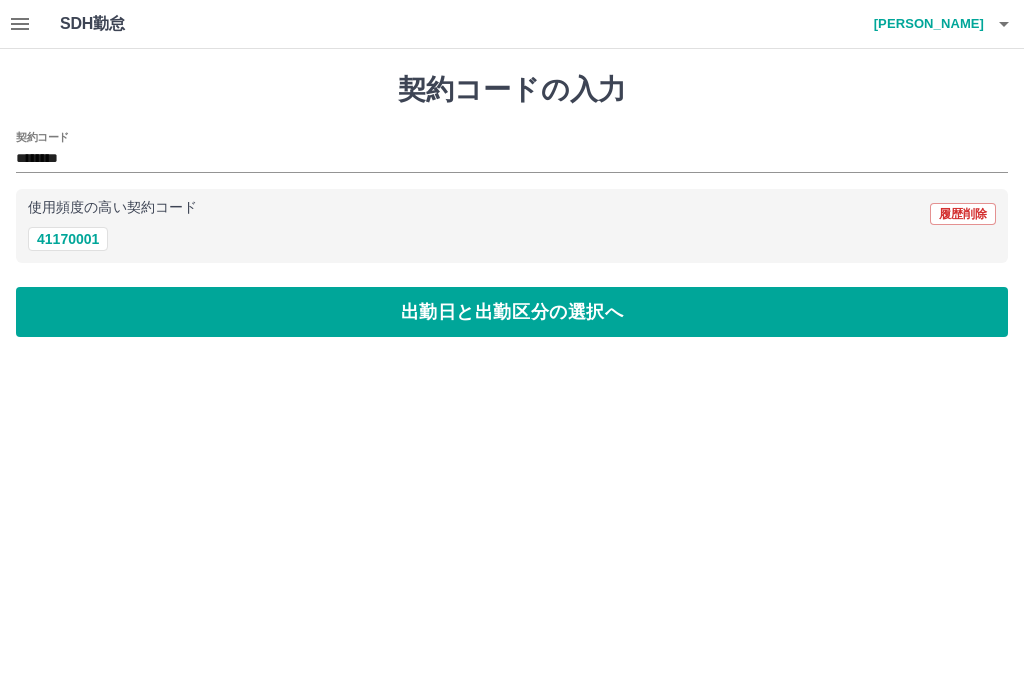 click on "出勤日と出勤区分の選択へ" at bounding box center (512, 312) 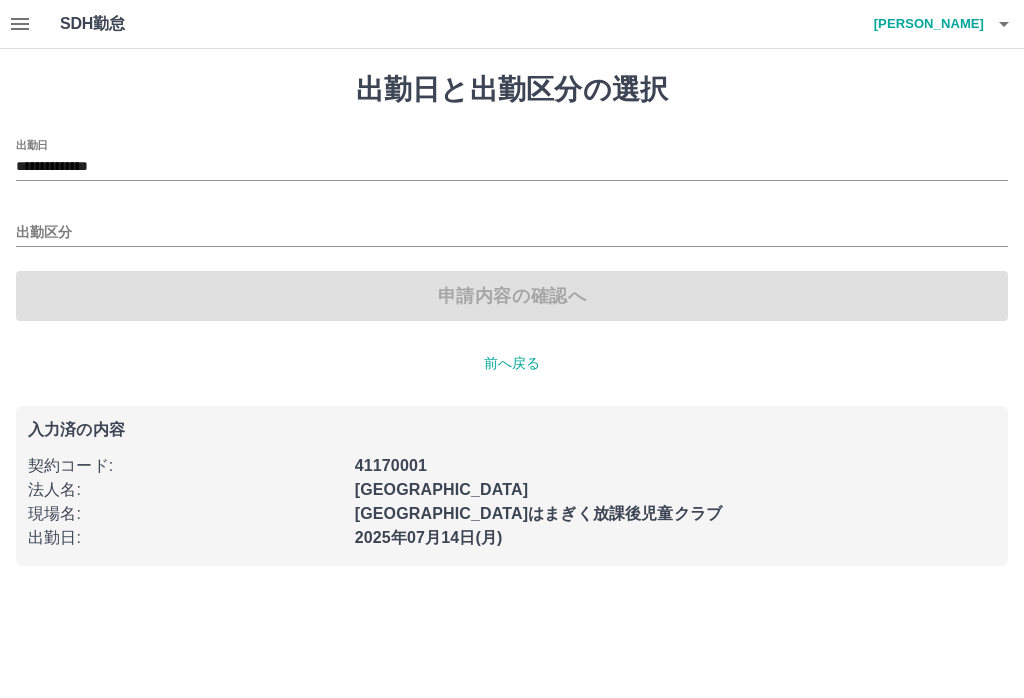 click on "出勤区分" at bounding box center (512, 233) 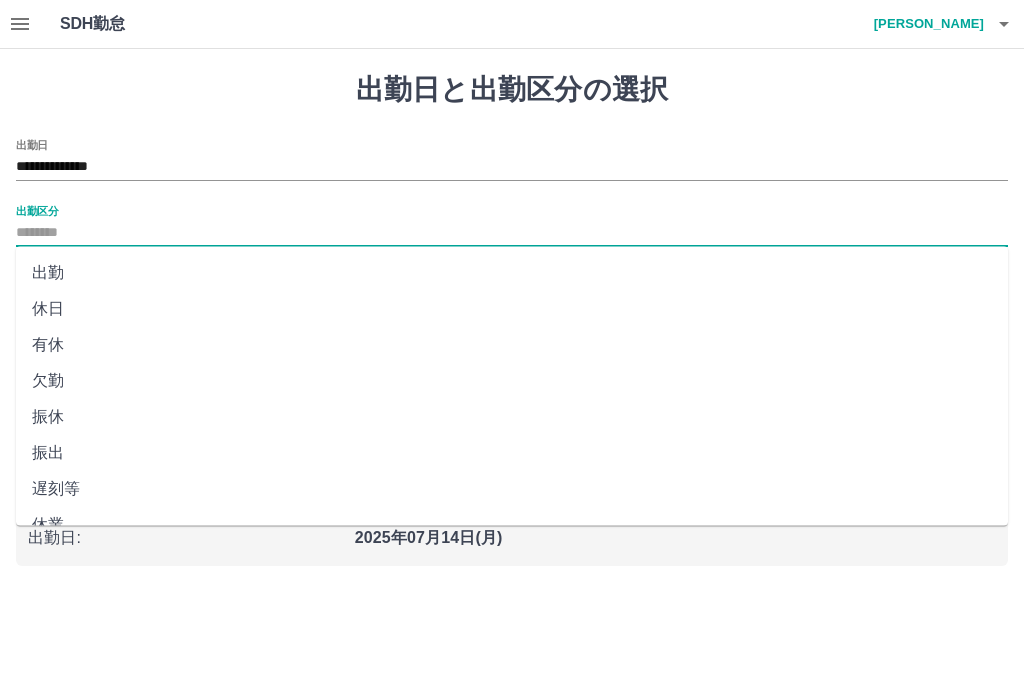 click on "出勤" at bounding box center [512, 273] 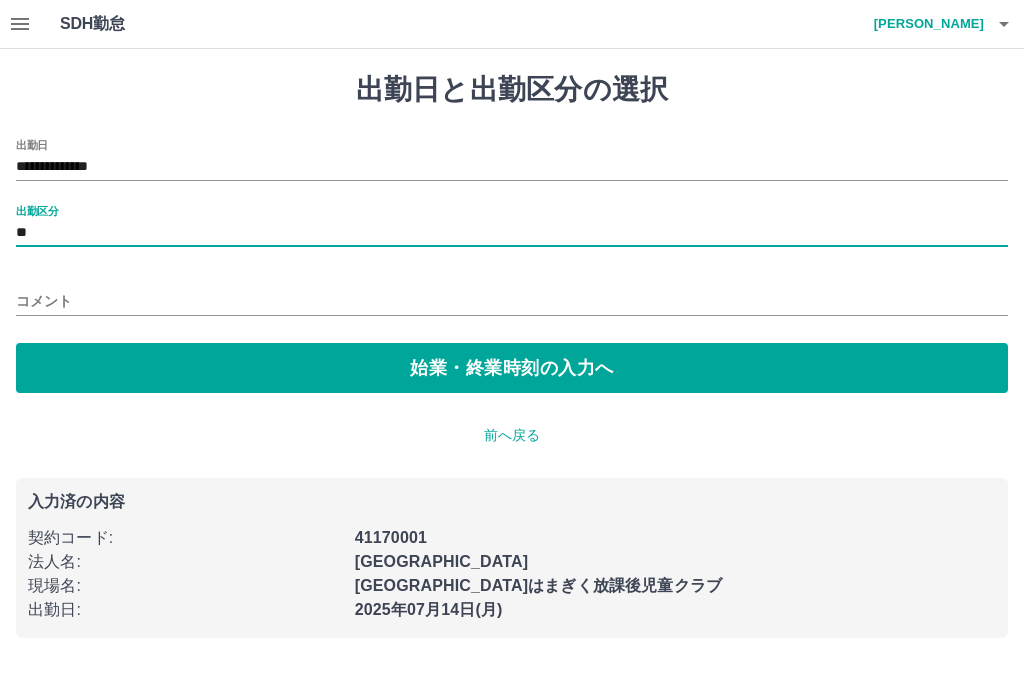 click on "始業・終業時刻の入力へ" at bounding box center (512, 368) 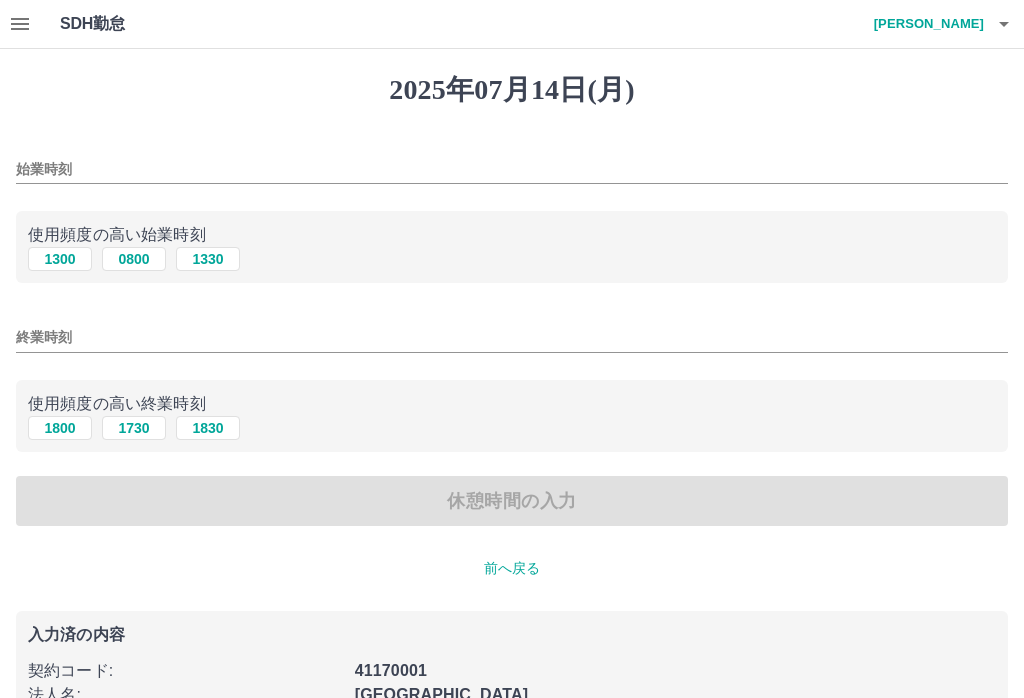 click on "終業時刻" at bounding box center (512, 337) 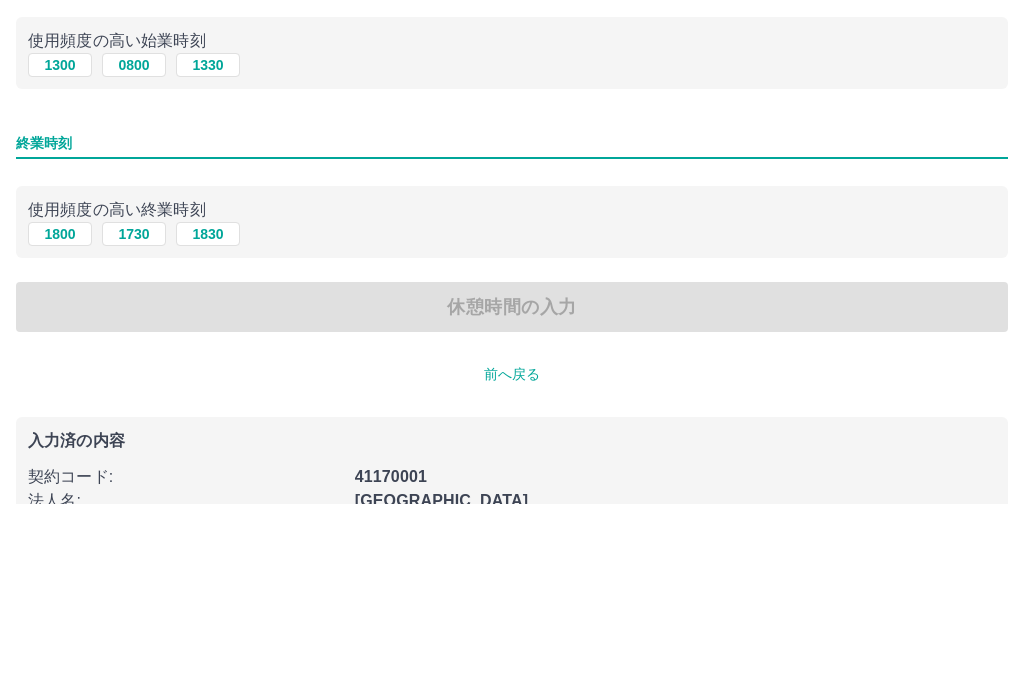 click on "1300" at bounding box center [60, 259] 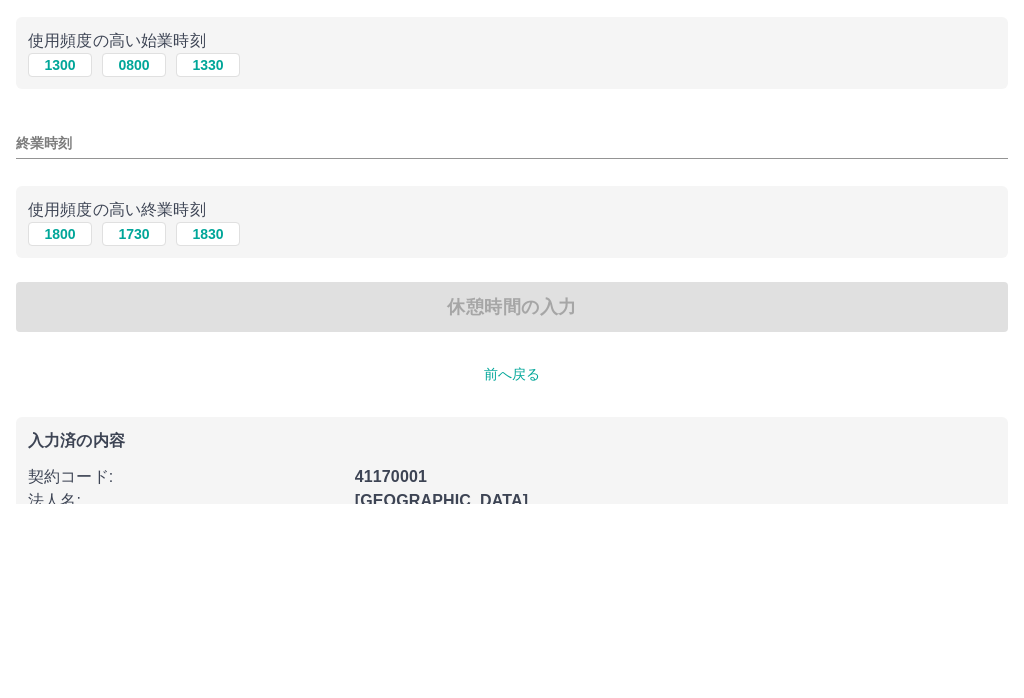 scroll, scrollTop: 123, scrollLeft: 0, axis: vertical 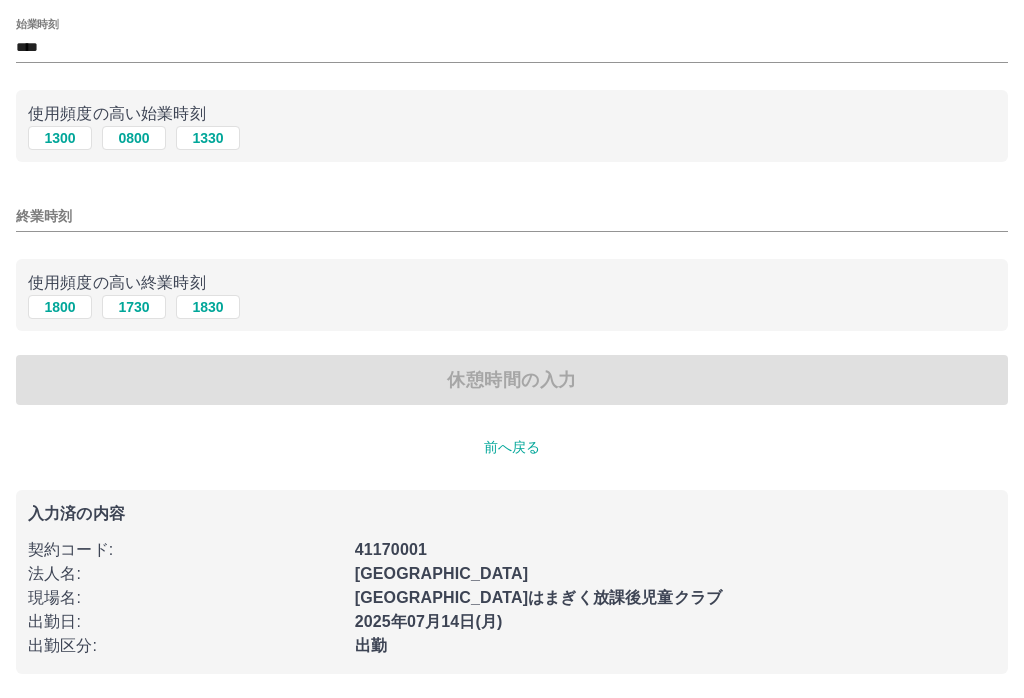 click on "1800" at bounding box center [60, 307] 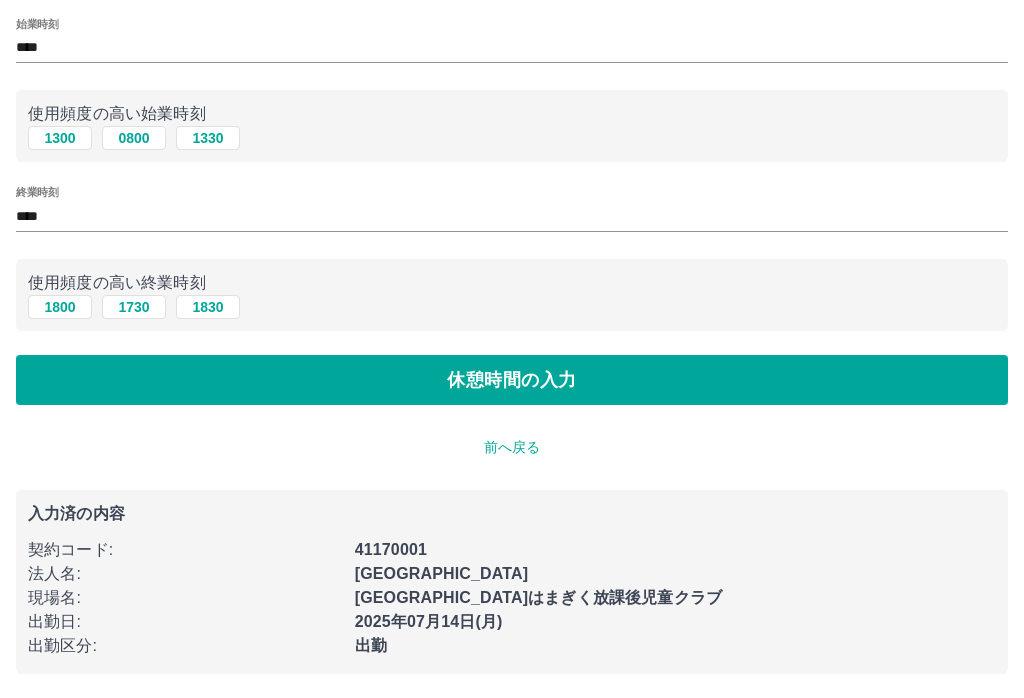 click on "休憩時間の入力" at bounding box center (512, 380) 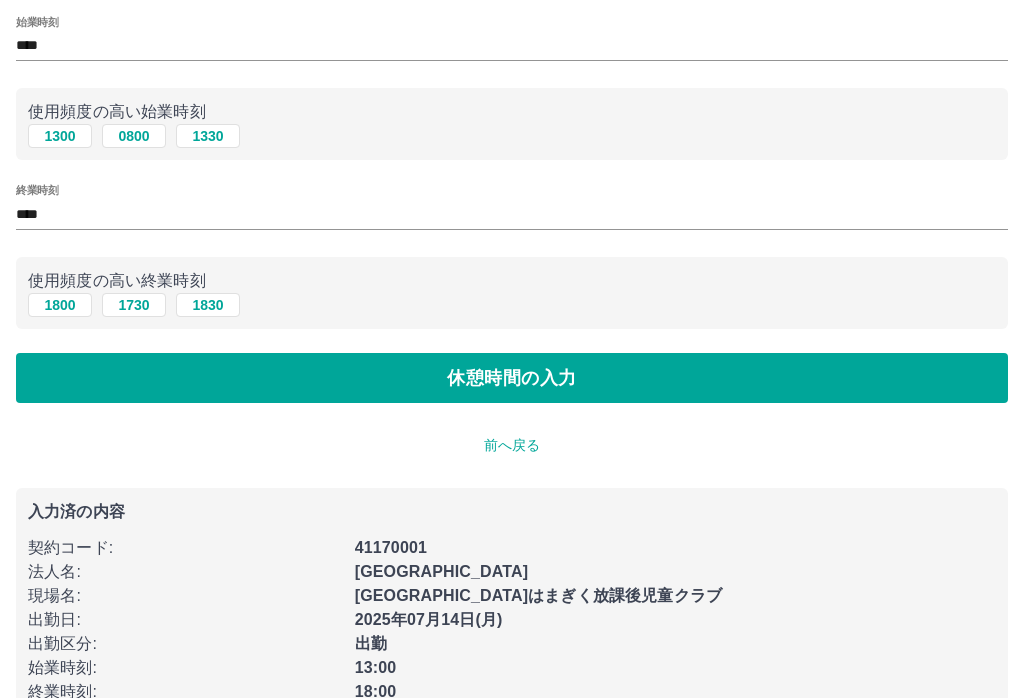 scroll, scrollTop: 0, scrollLeft: 0, axis: both 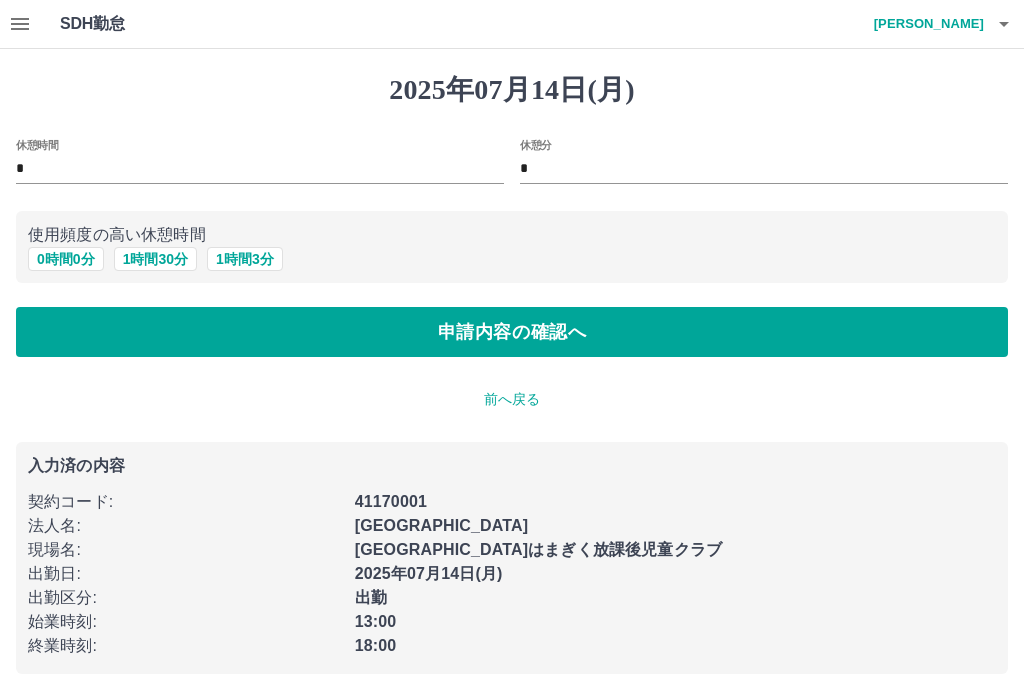 click on "申請内容の確認へ" at bounding box center (512, 332) 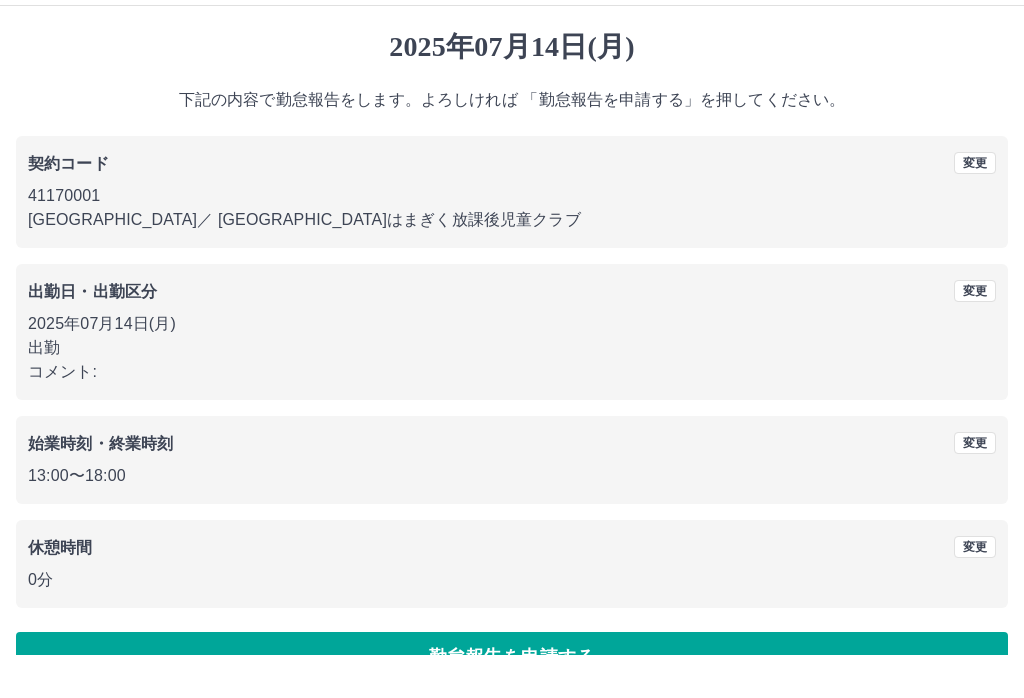 scroll, scrollTop: 19, scrollLeft: 0, axis: vertical 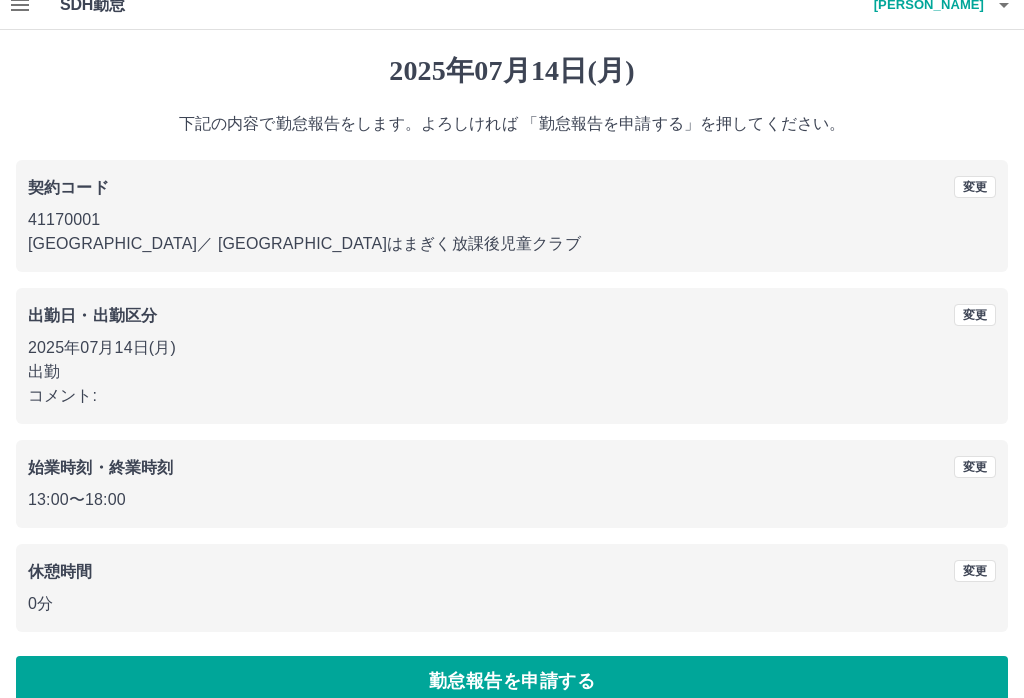 click on "勤怠報告を申請する" at bounding box center (512, 681) 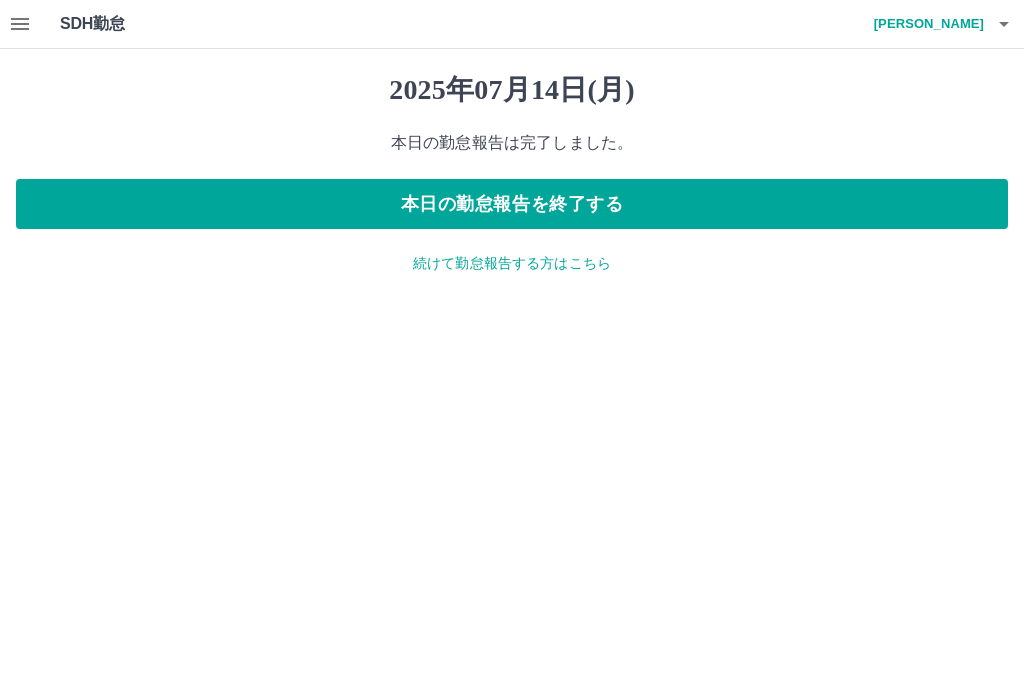 click on "続けて勤怠報告する方はこちら" at bounding box center [512, 263] 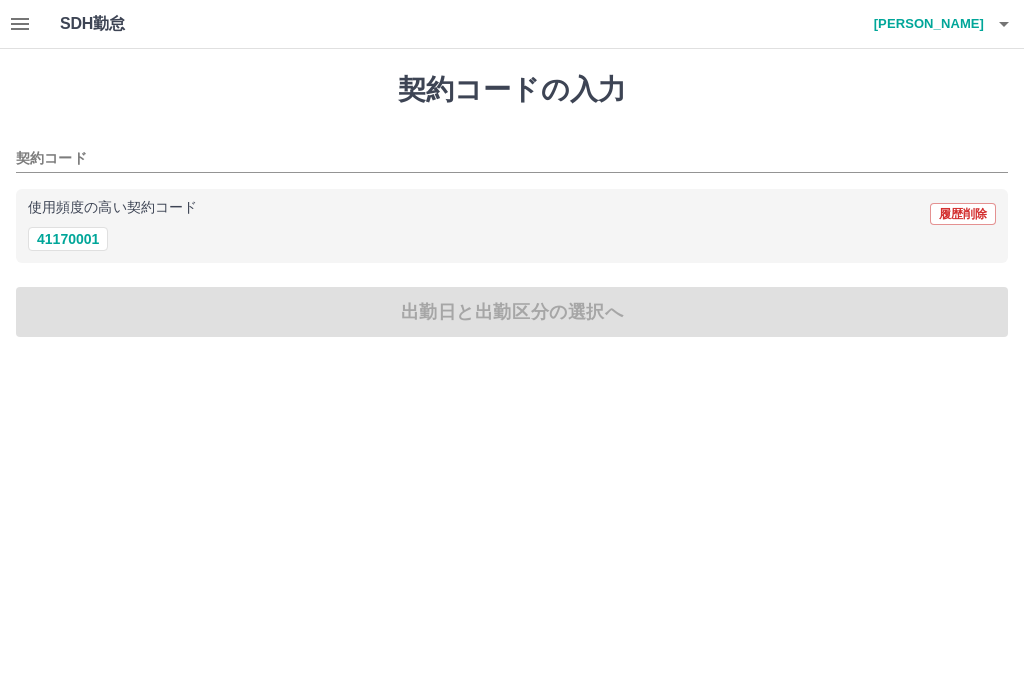 click on "41170001" at bounding box center [68, 239] 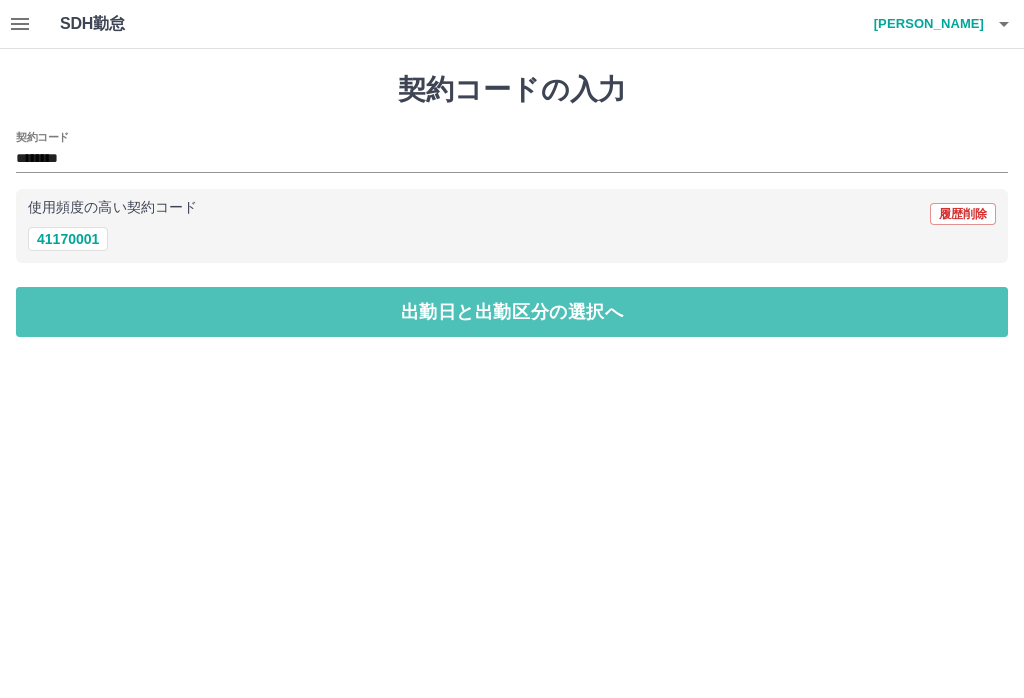 click on "出勤日と出勤区分の選択へ" at bounding box center [512, 312] 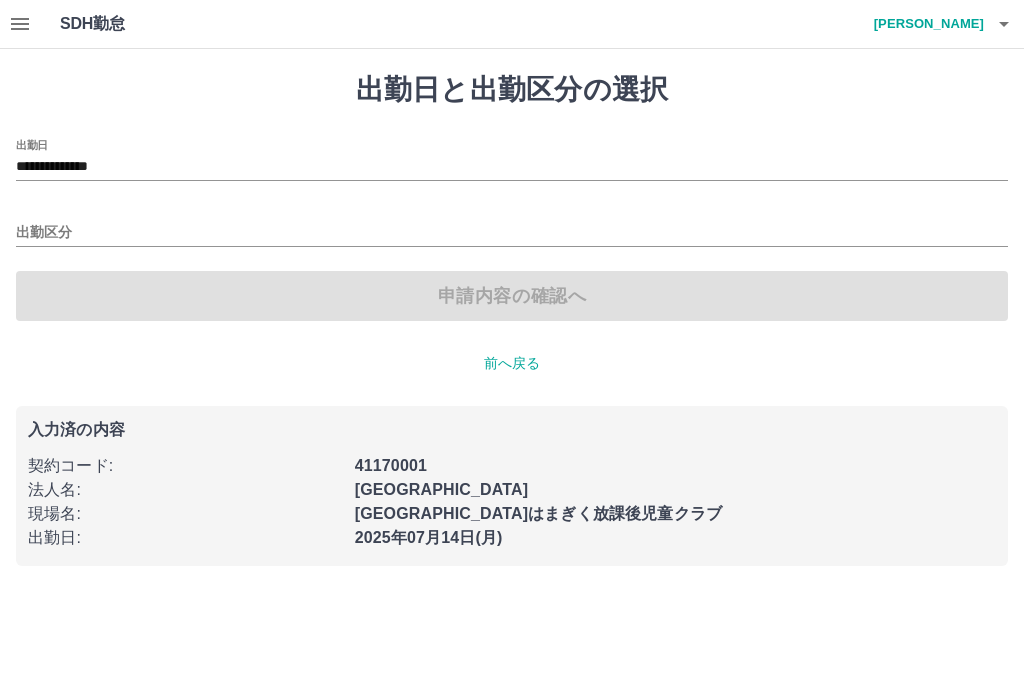 click on "出勤区分" at bounding box center (512, 233) 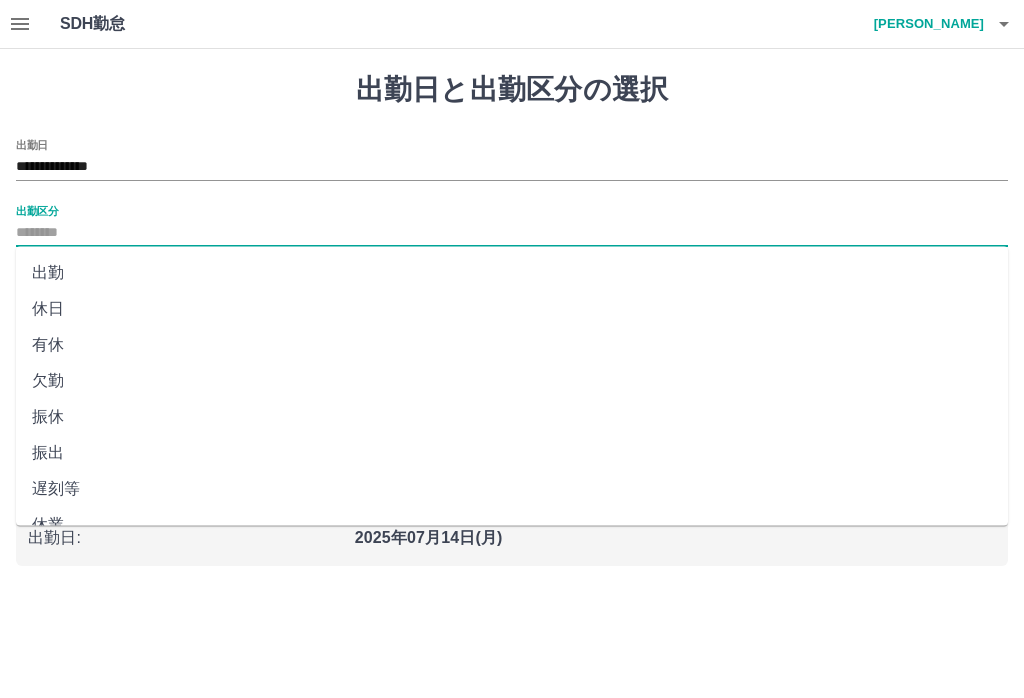 click on "**********" at bounding box center [512, 167] 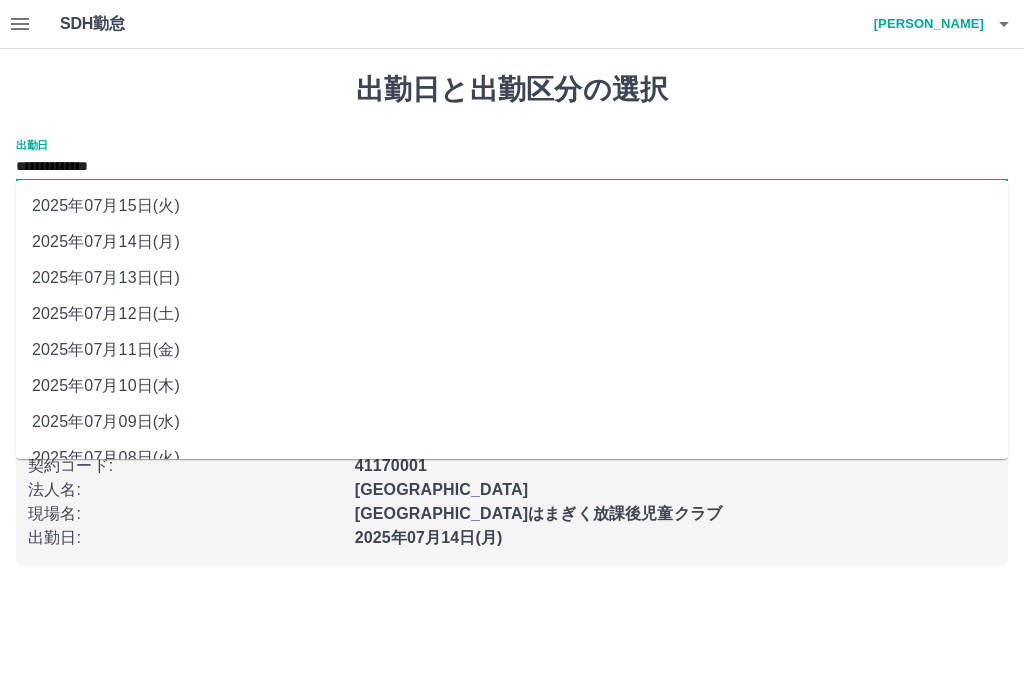 click on "2025年07月12日(土)" at bounding box center (512, 314) 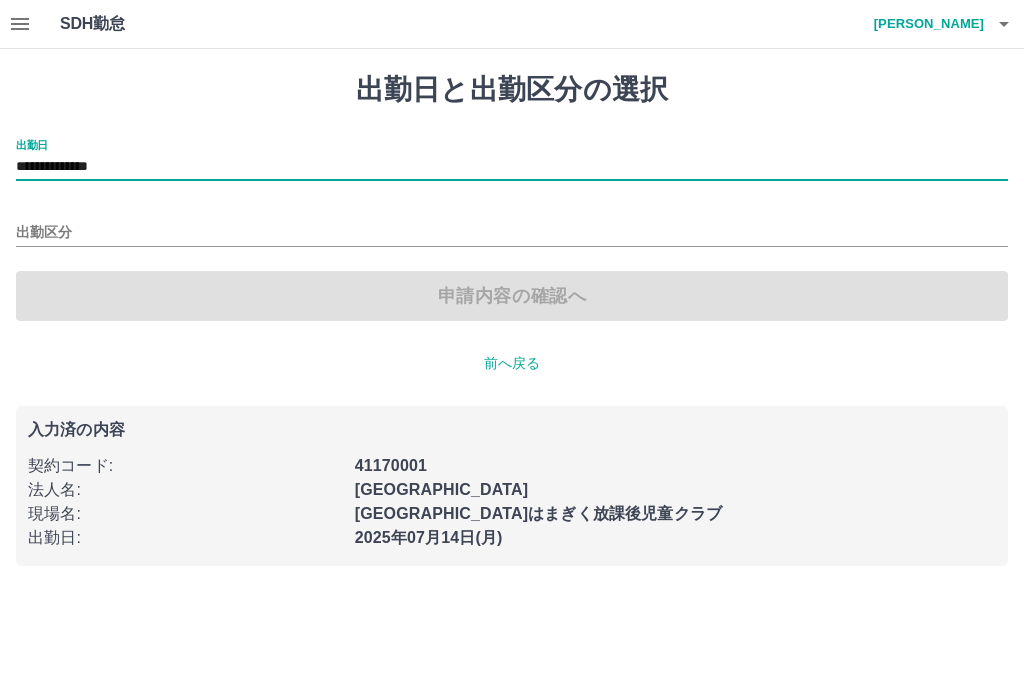 click on "出勤区分" at bounding box center [512, 233] 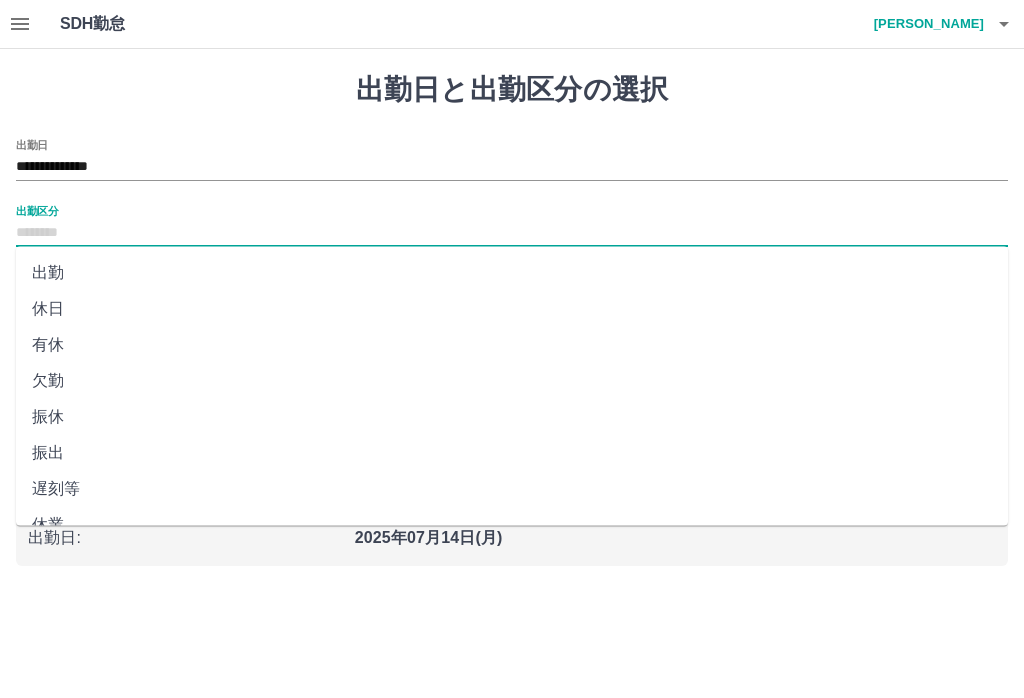 click on "休日" at bounding box center [512, 309] 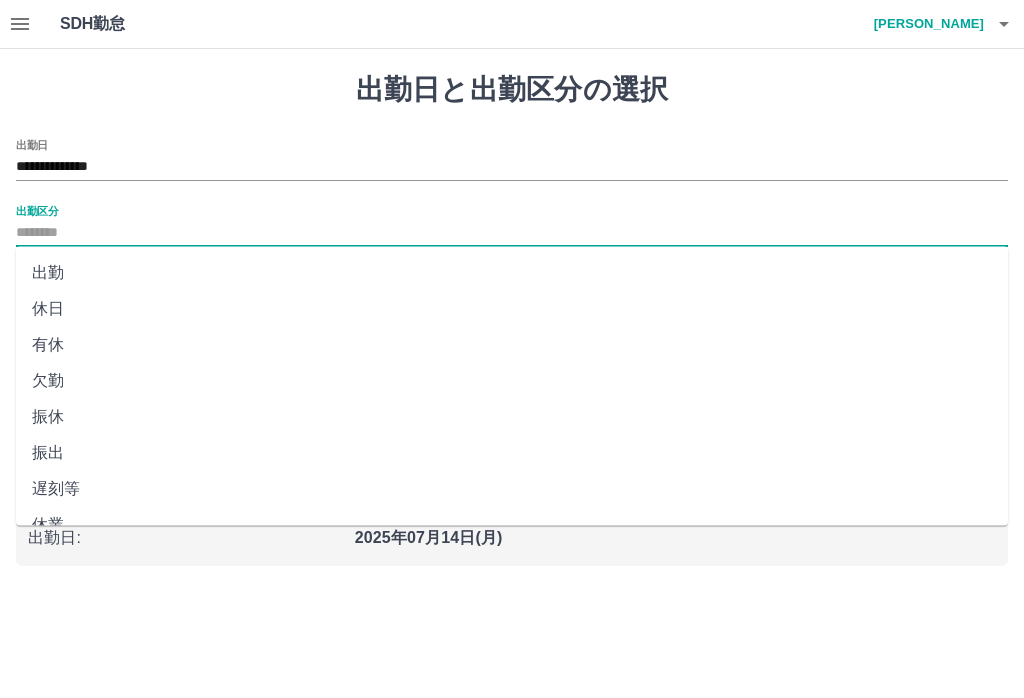 type on "**" 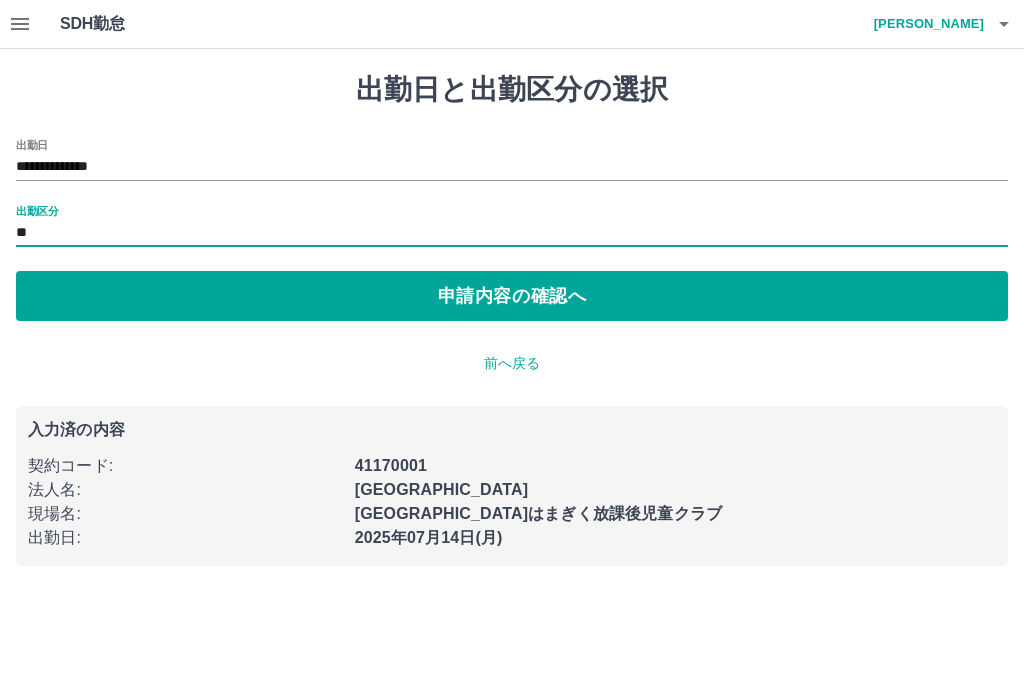 click on "申請内容の確認へ" at bounding box center (512, 296) 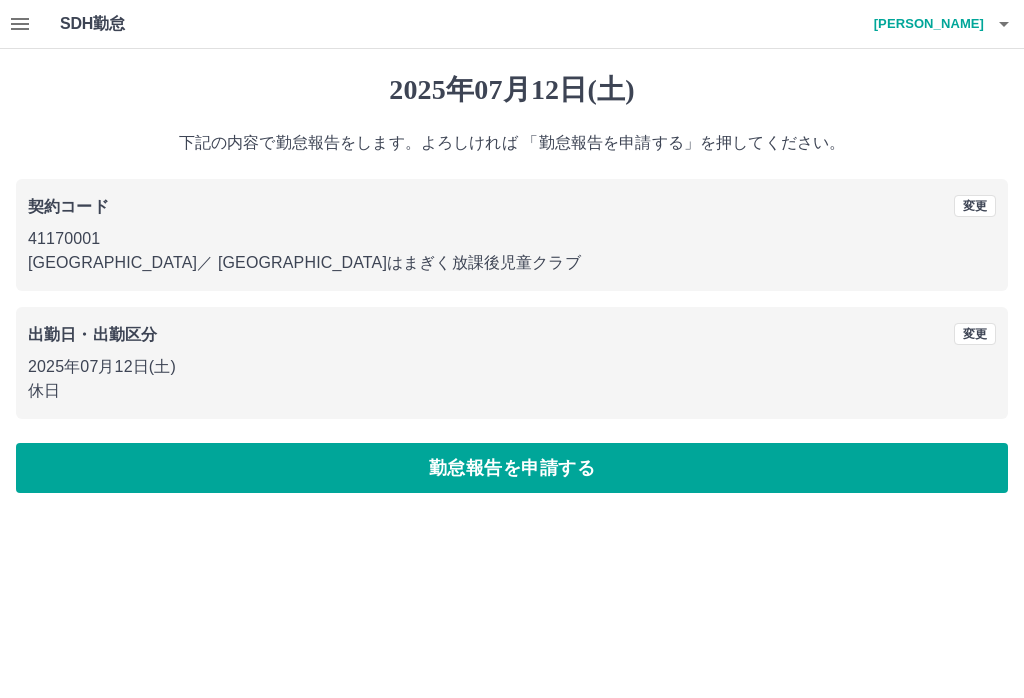 click on "勤怠報告を申請する" at bounding box center [512, 468] 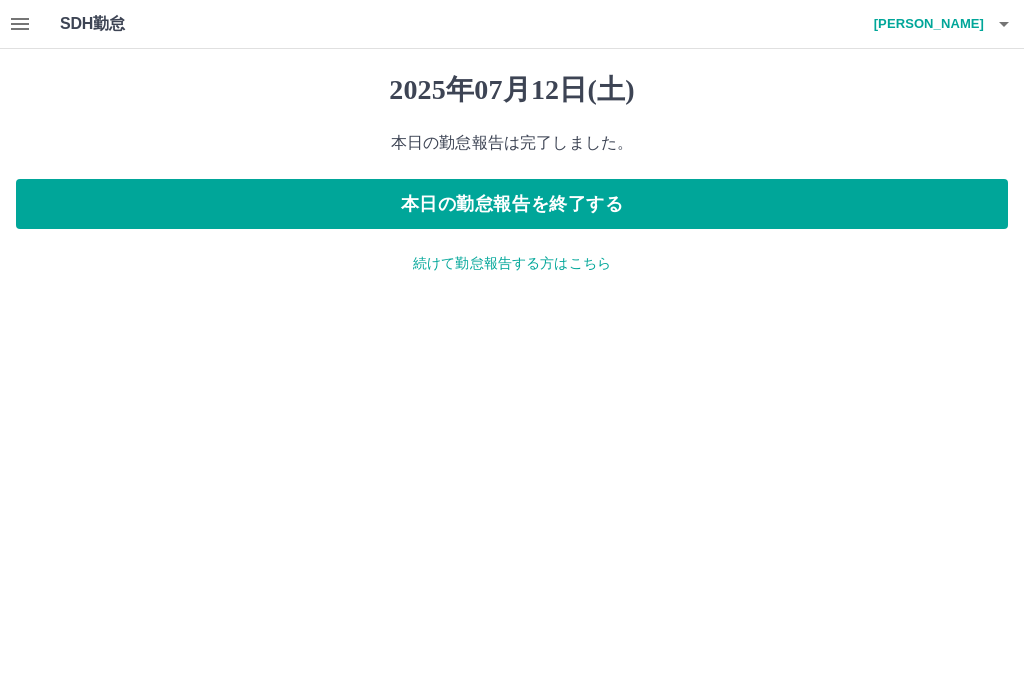 click on "続けて勤怠報告する方はこちら" at bounding box center (512, 263) 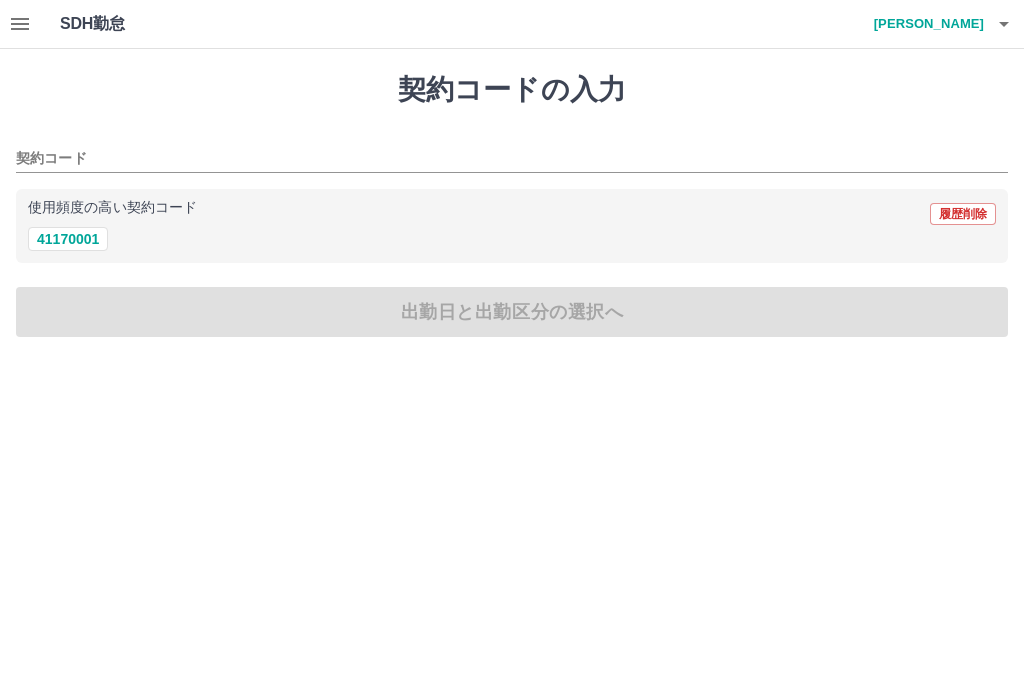 click on "契約コード" at bounding box center (497, 159) 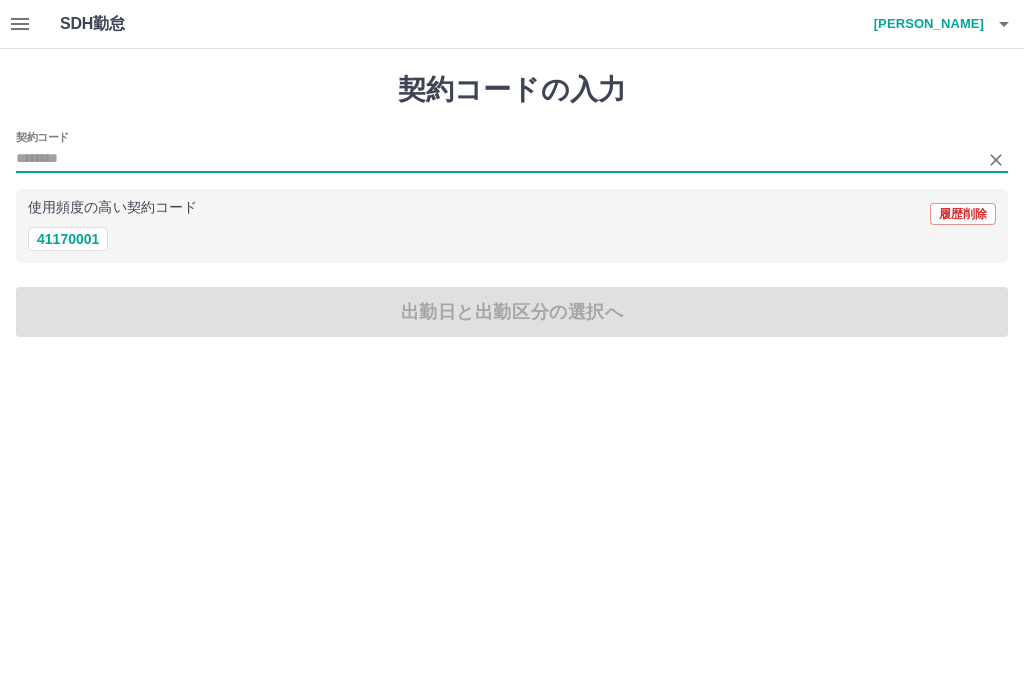 click on "41170001" at bounding box center (68, 239) 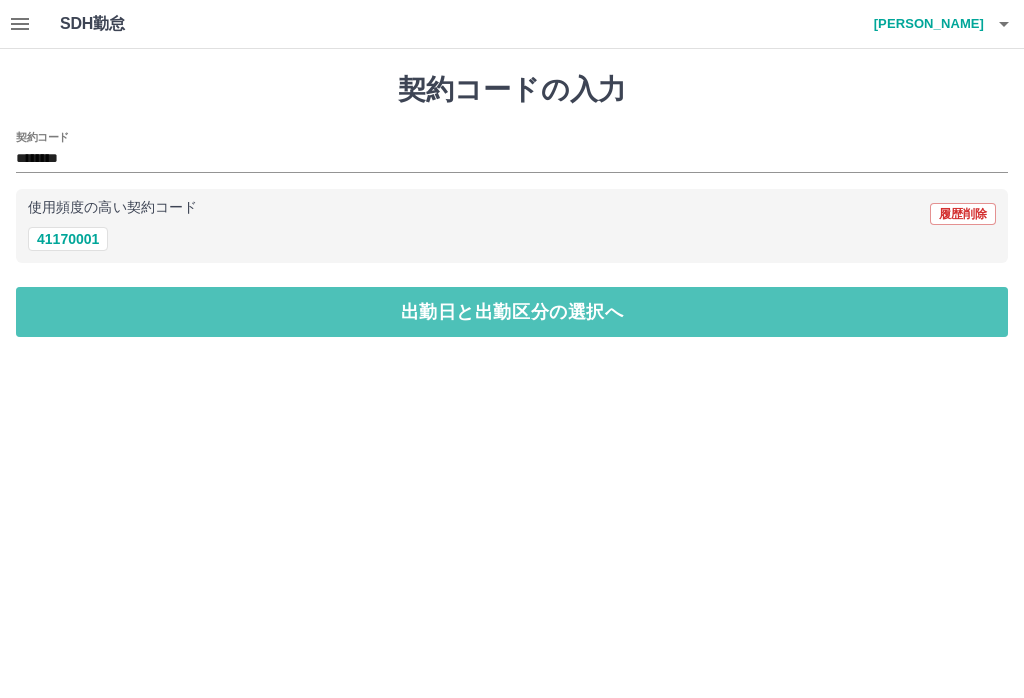 click on "出勤日と出勤区分の選択へ" at bounding box center [512, 312] 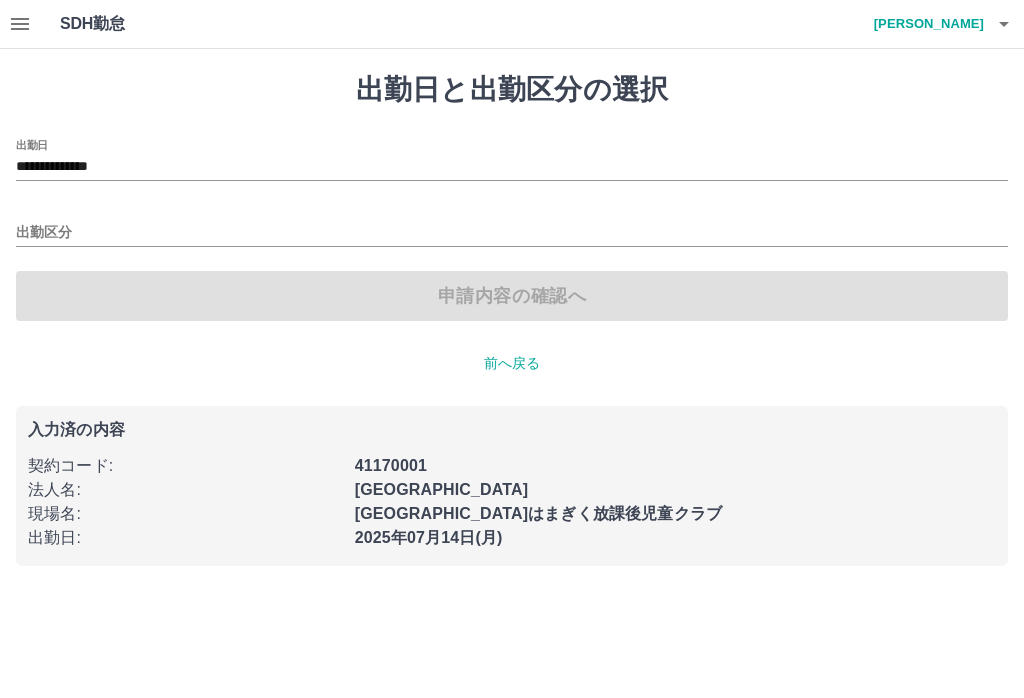 click on "**********" at bounding box center [512, 167] 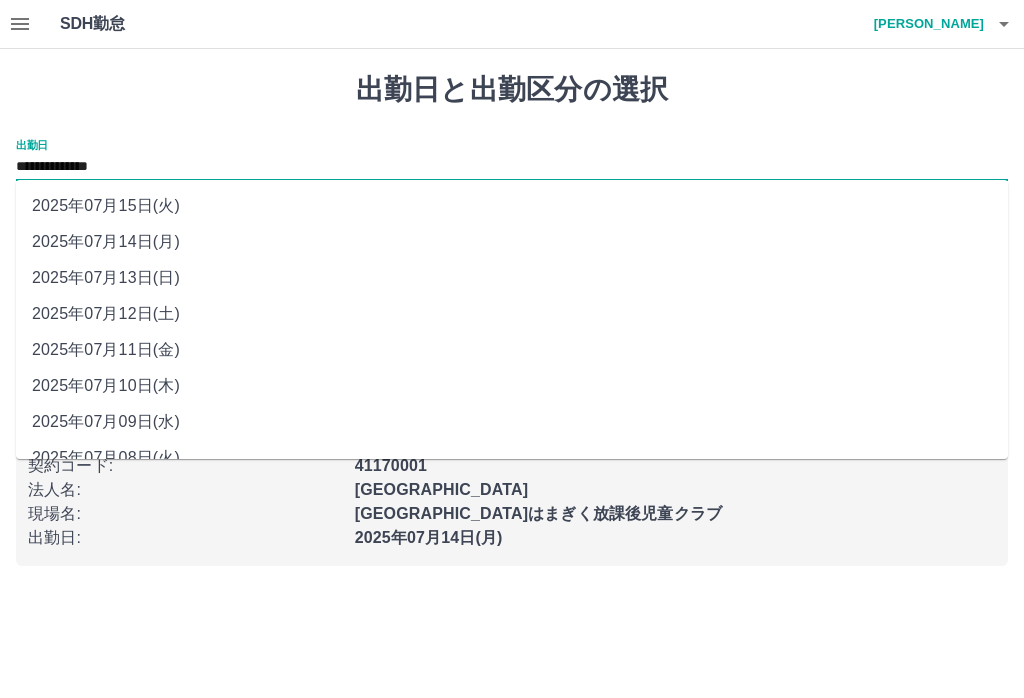 click on "2025年07月13日(日)" at bounding box center [512, 278] 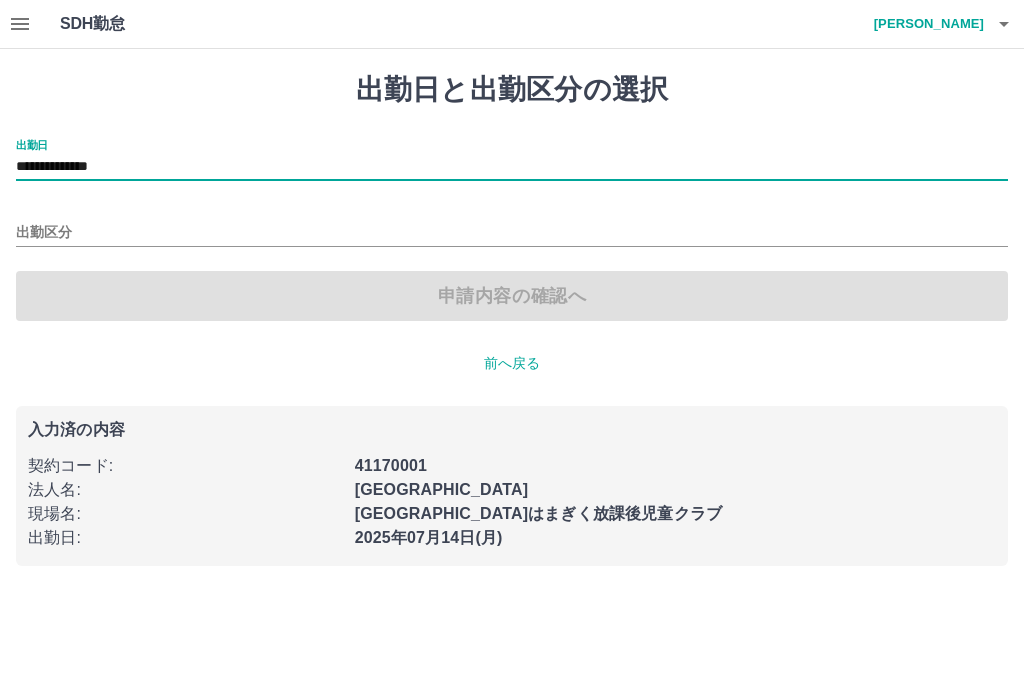click on "出勤区分" at bounding box center (512, 233) 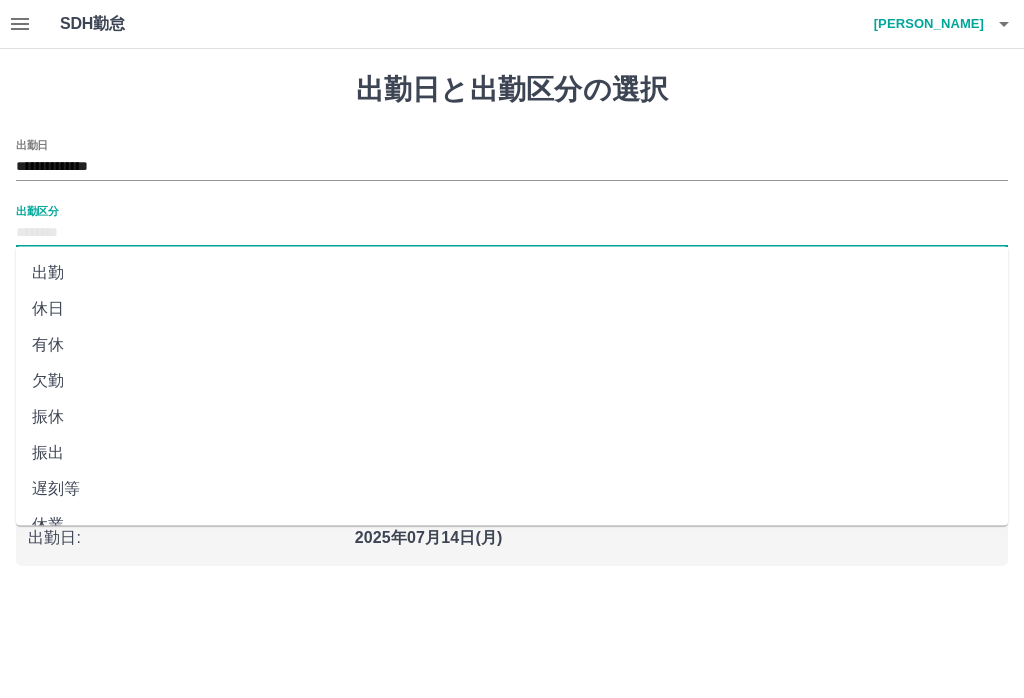 click on "休日" at bounding box center (512, 309) 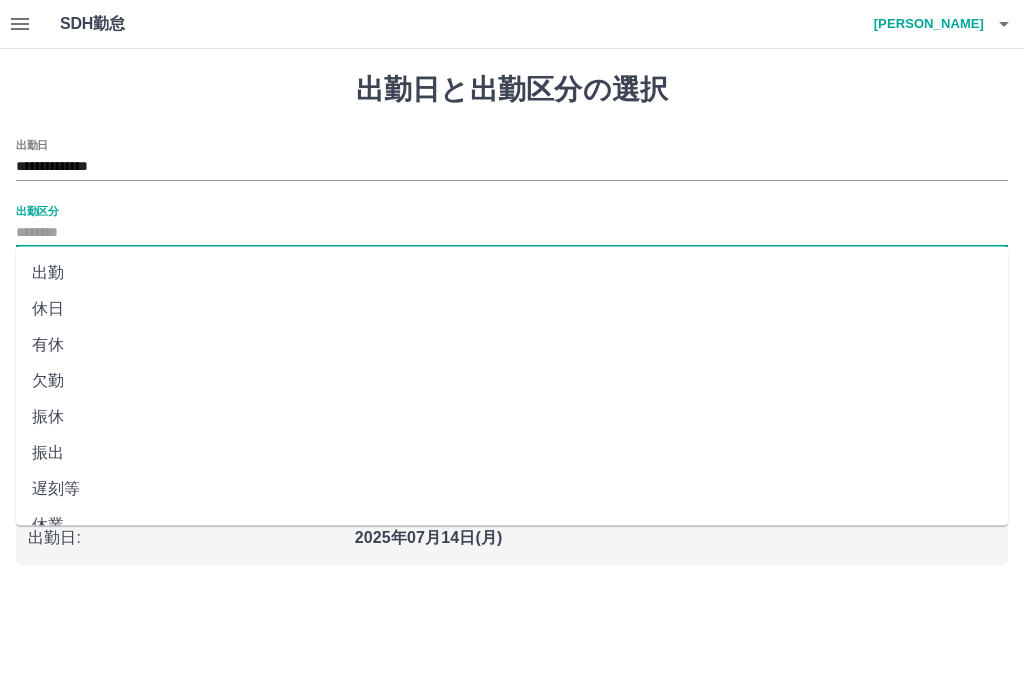 type on "**" 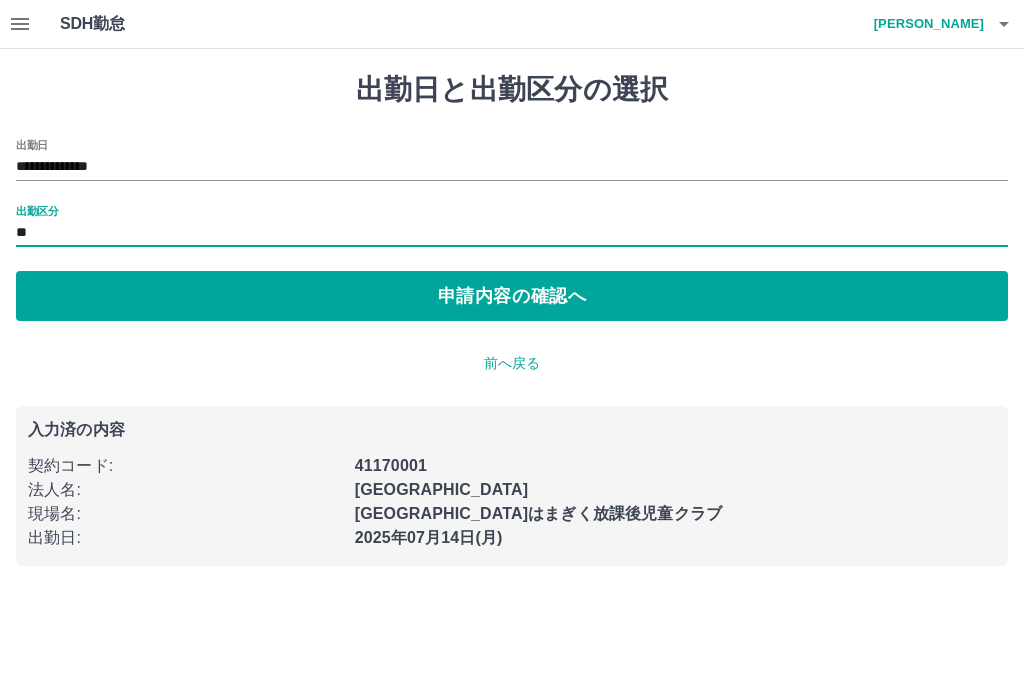 click on "申請内容の確認へ" at bounding box center (512, 296) 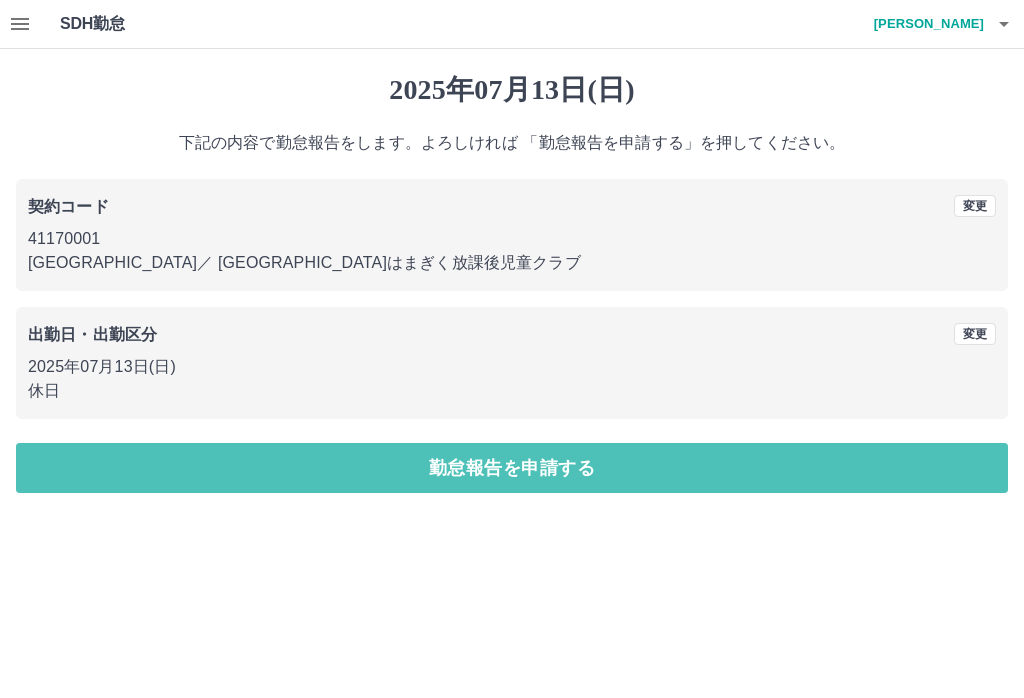 click on "勤怠報告を申請する" at bounding box center (512, 468) 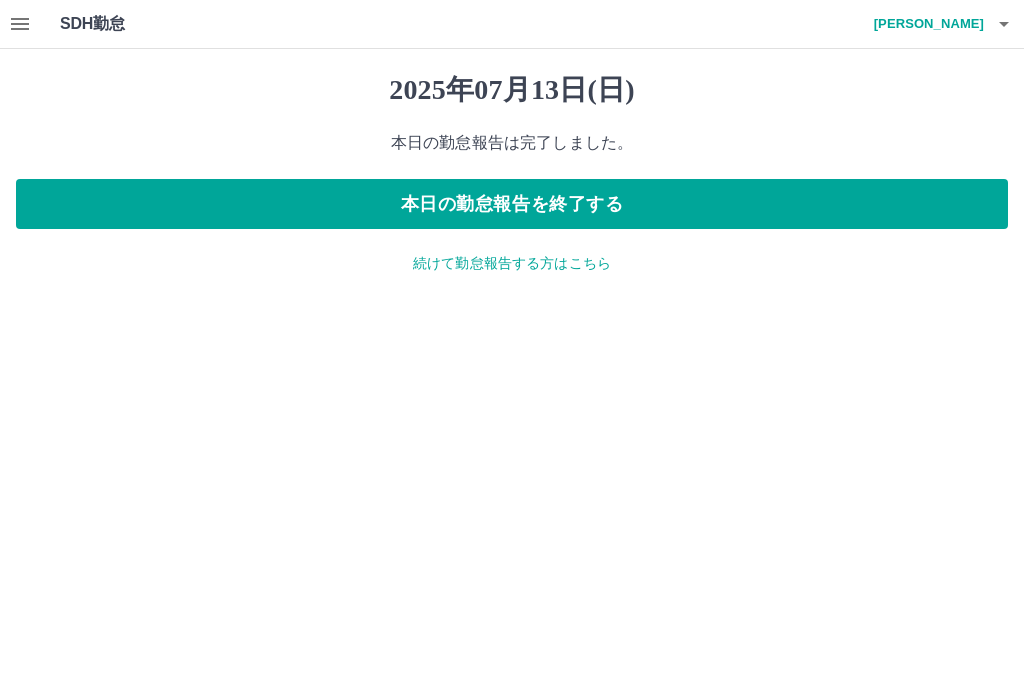 click on "本日の勤怠報告を終了する" at bounding box center (512, 204) 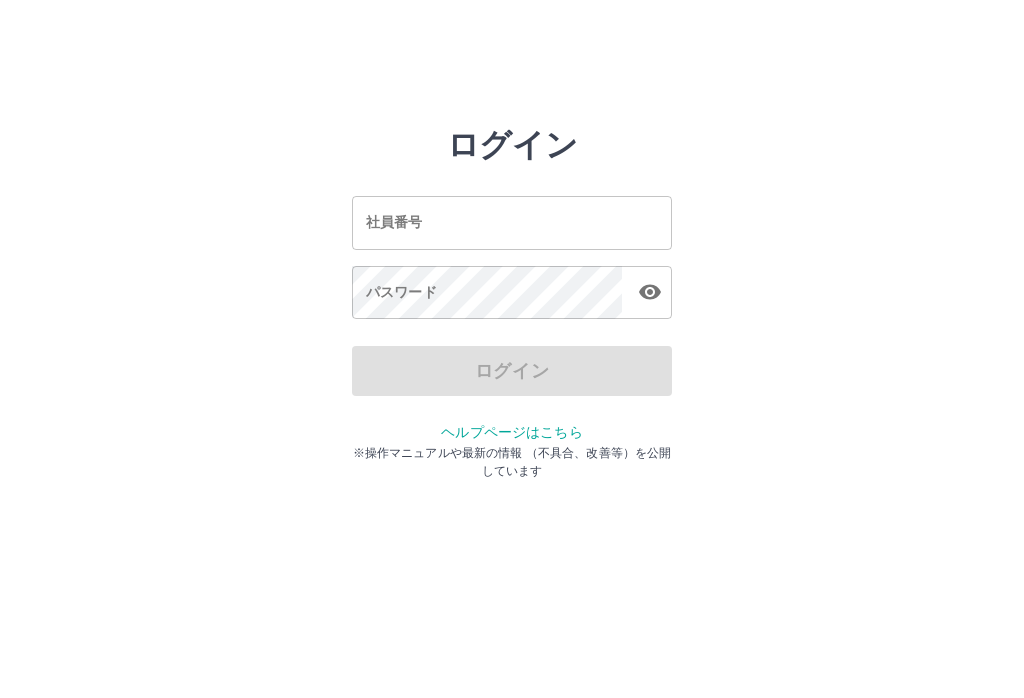 scroll, scrollTop: 0, scrollLeft: 0, axis: both 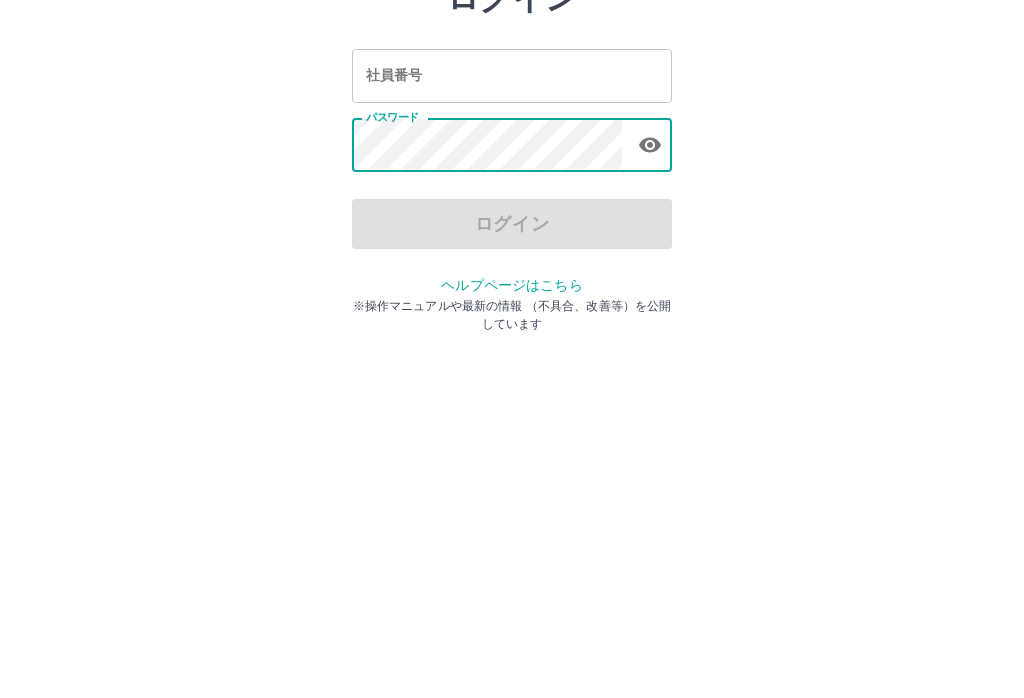 click on "社員番号 社員番号" at bounding box center [512, 222] 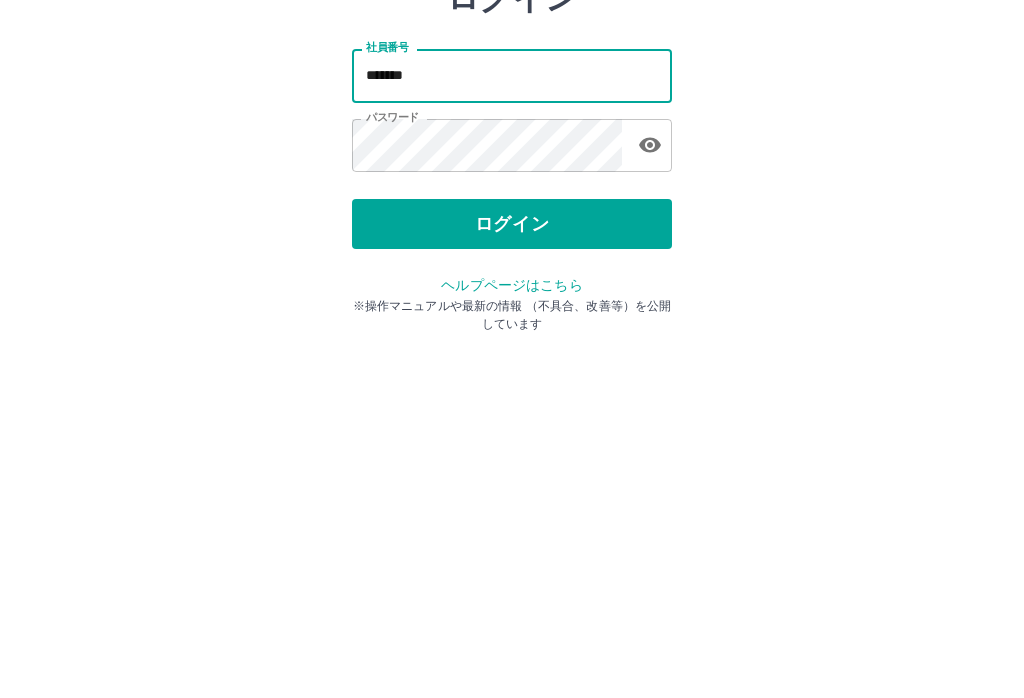 type on "*******" 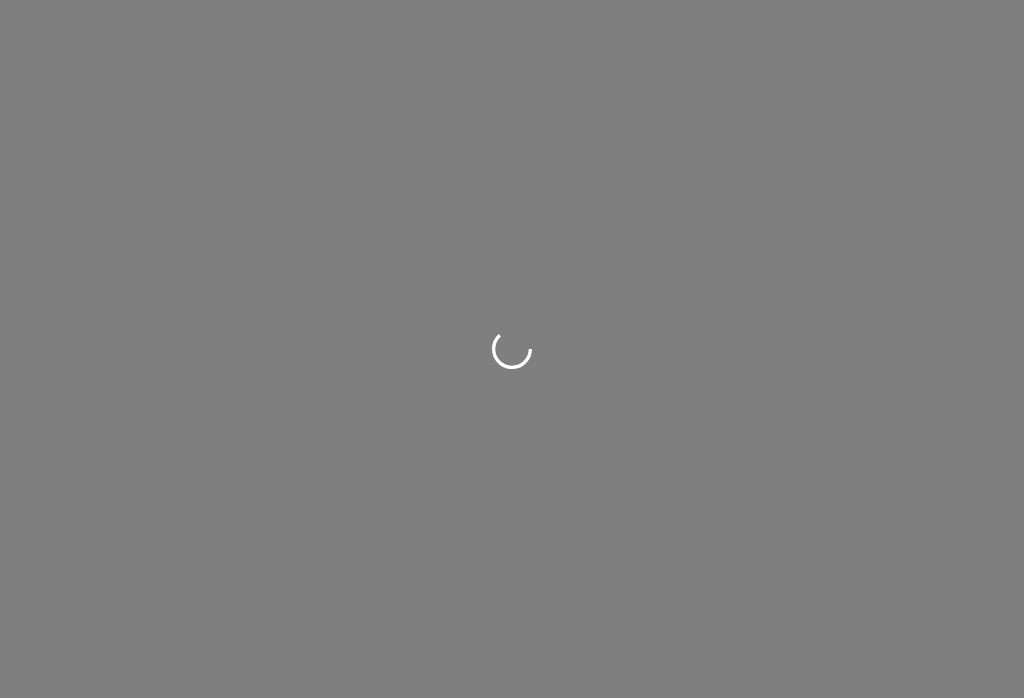 scroll, scrollTop: 0, scrollLeft: 0, axis: both 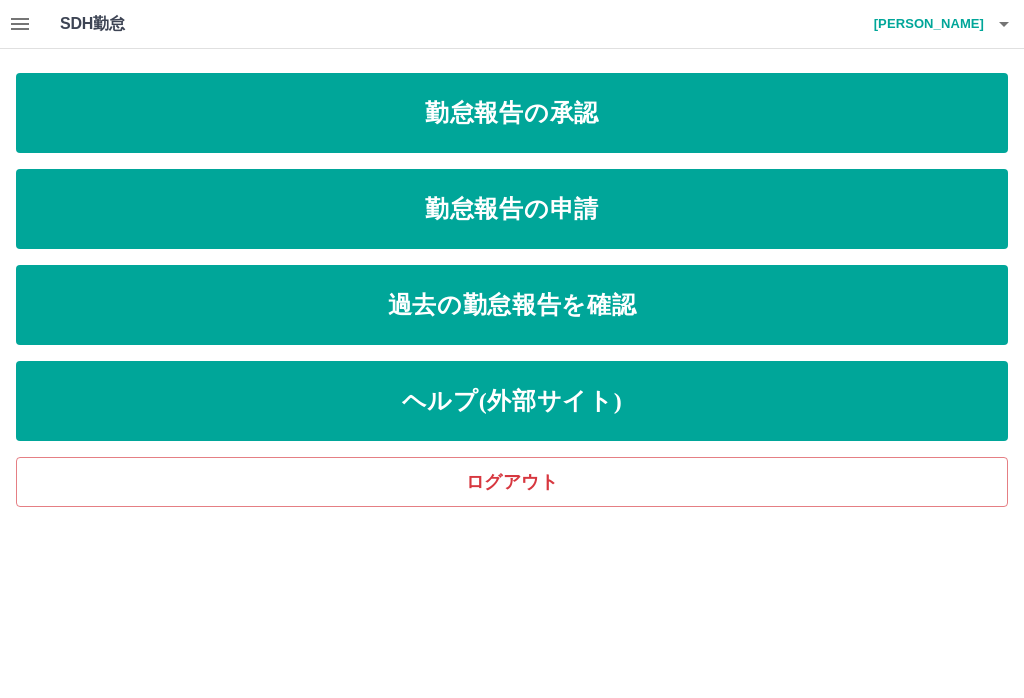 click on "勤怠報告の申請" at bounding box center (512, 209) 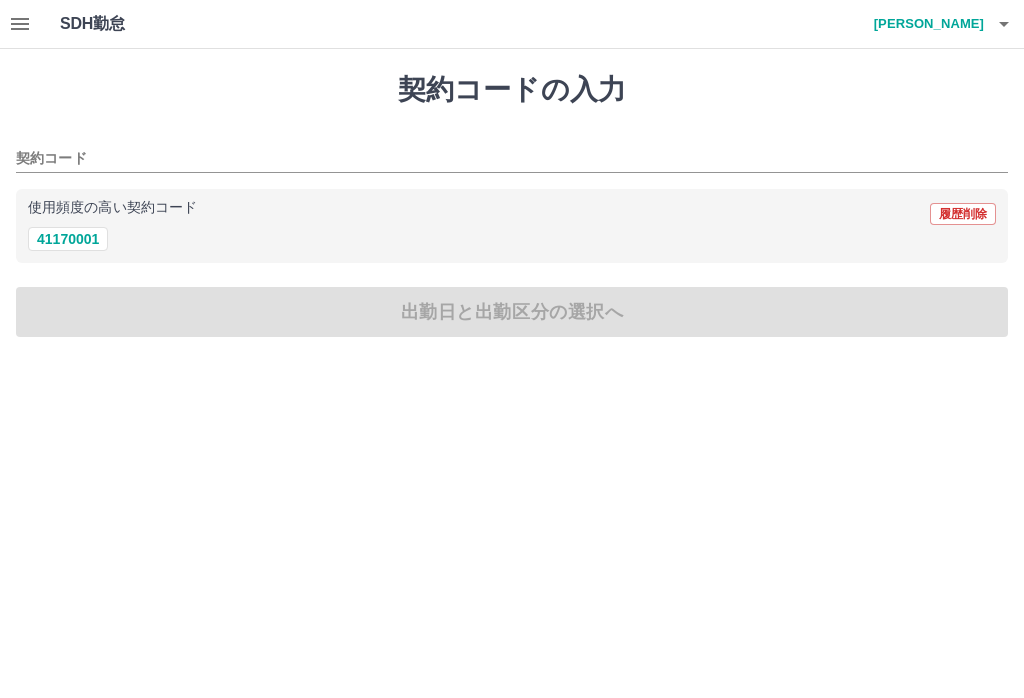 click on "使用頻度の高い契約コード 履歴削除 41170001" at bounding box center [512, 226] 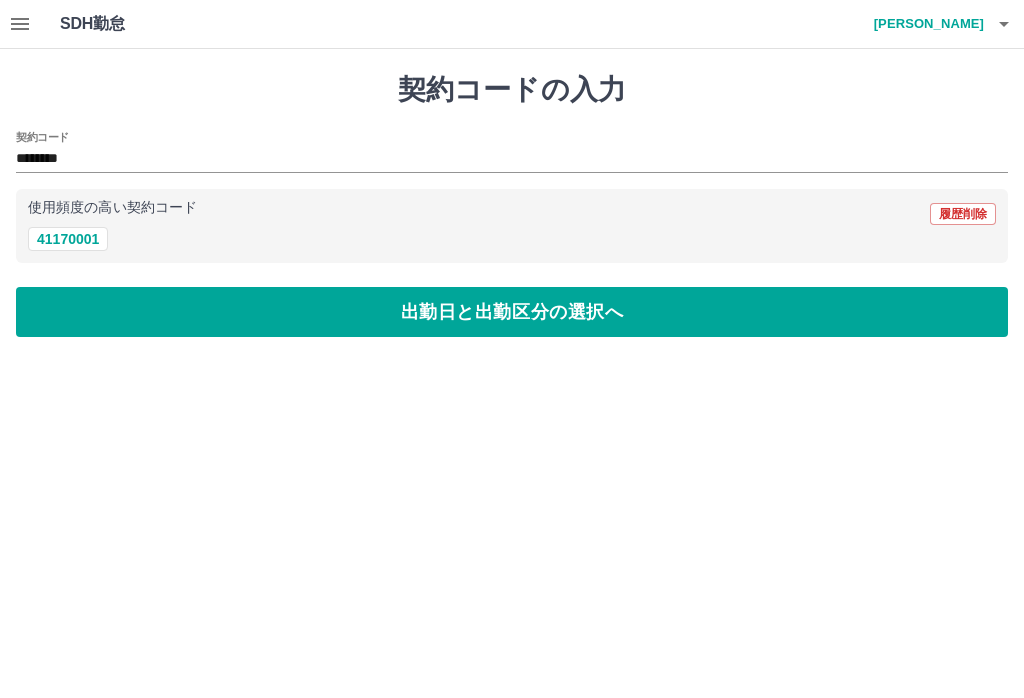 type on "********" 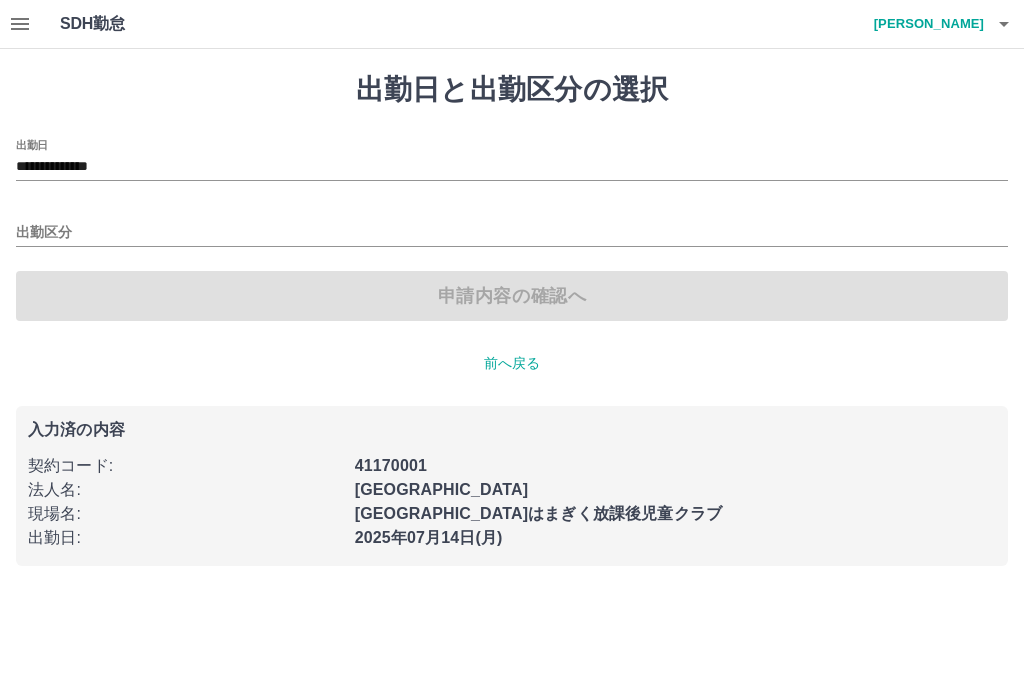 click on "**********" at bounding box center [512, 167] 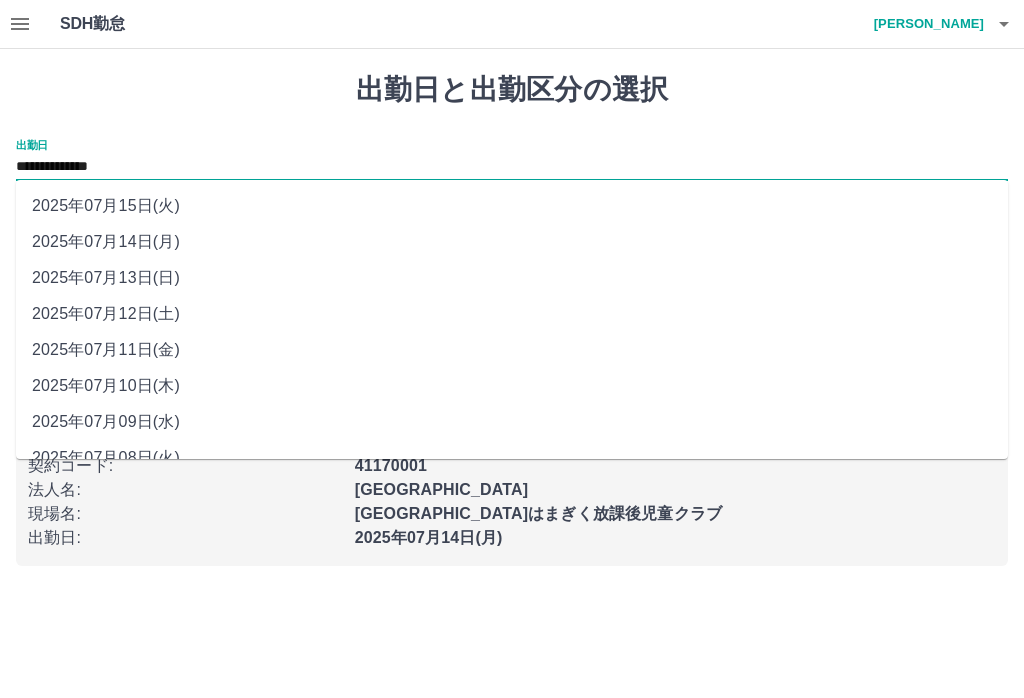 click on "2025年07月11日(金)" at bounding box center [512, 350] 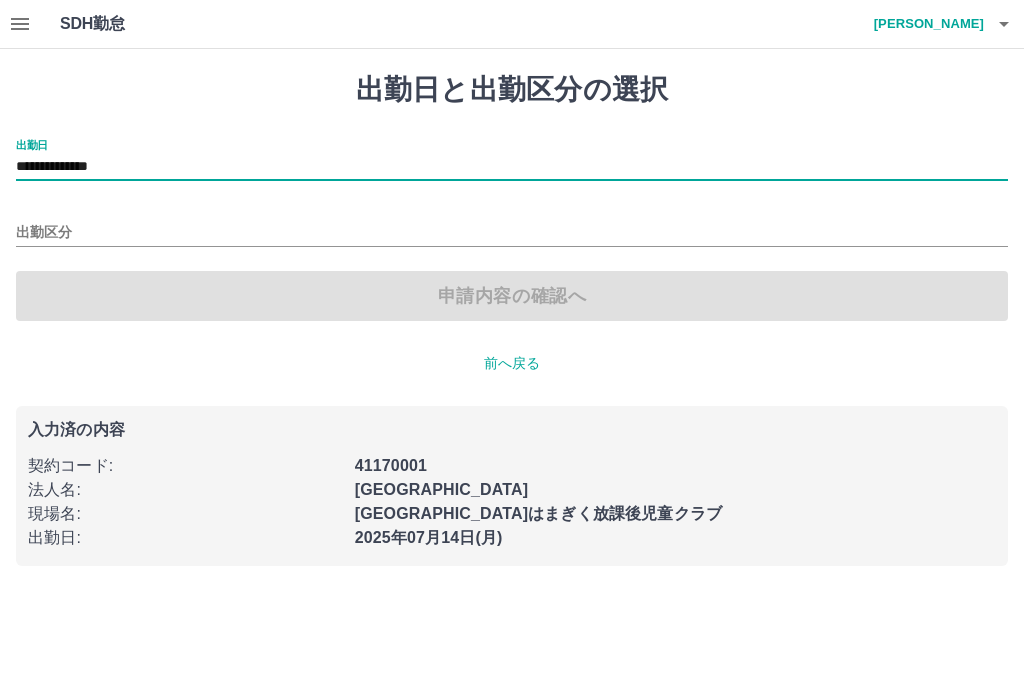 click on "申請内容の確認へ" at bounding box center (512, 296) 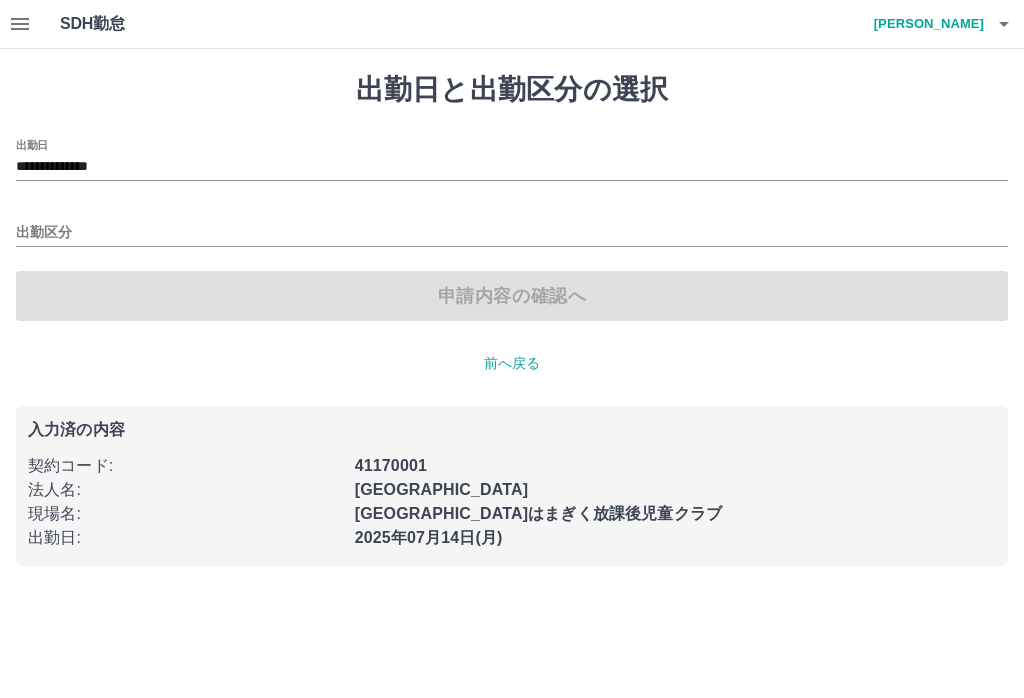 click on "出勤区分" at bounding box center [512, 233] 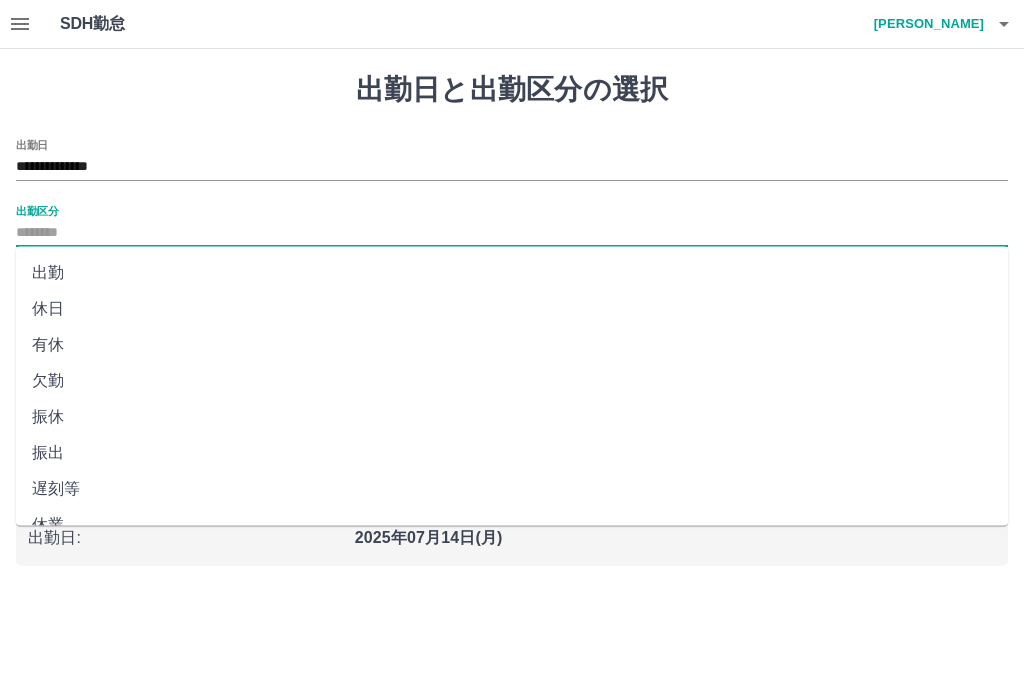 click on "出勤" at bounding box center (512, 273) 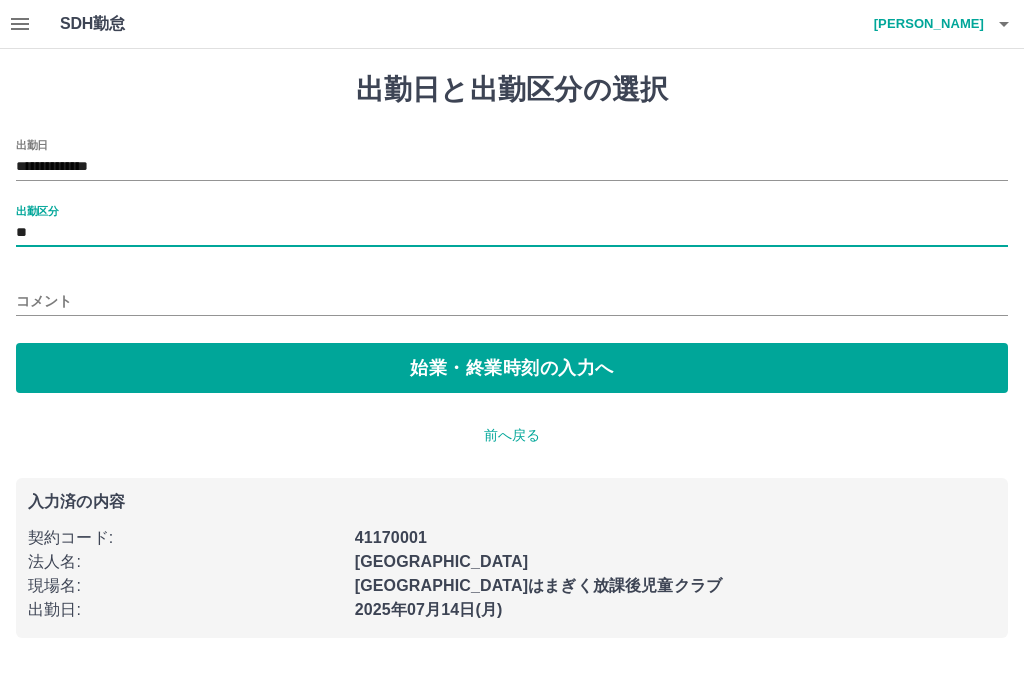 click on "始業・終業時刻の入力へ" at bounding box center (512, 368) 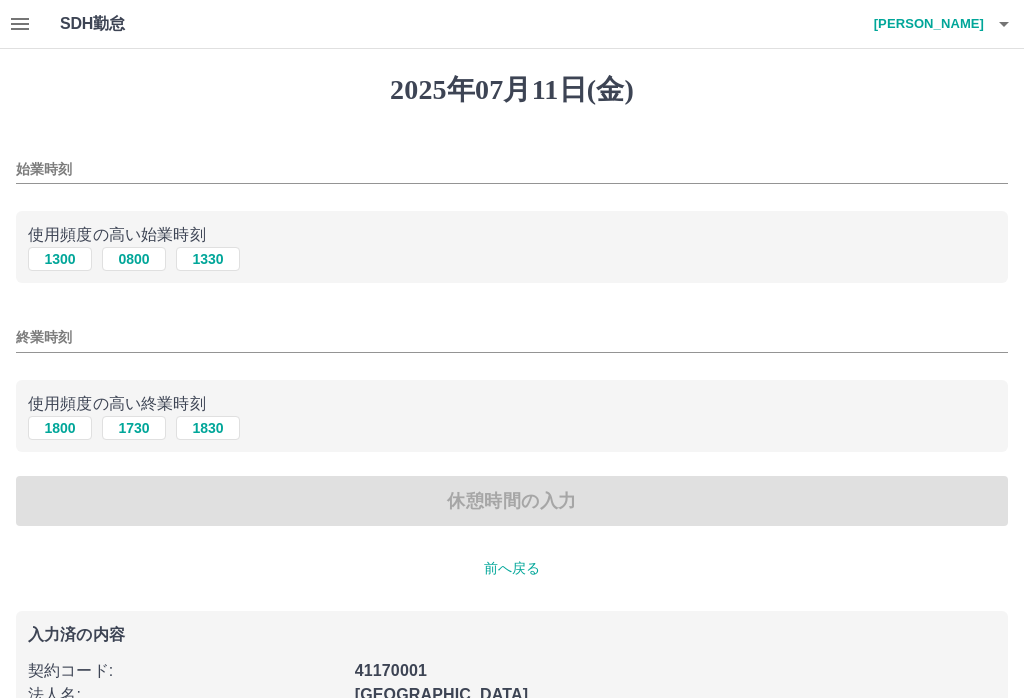 click on "1300" at bounding box center (60, 259) 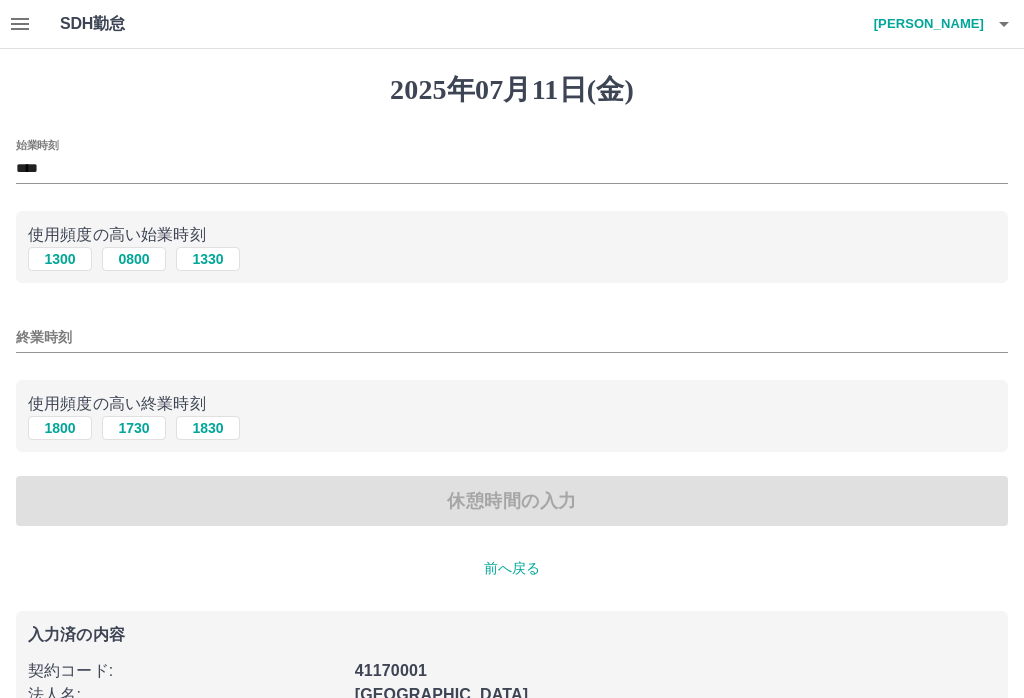 click on "1330" at bounding box center (208, 259) 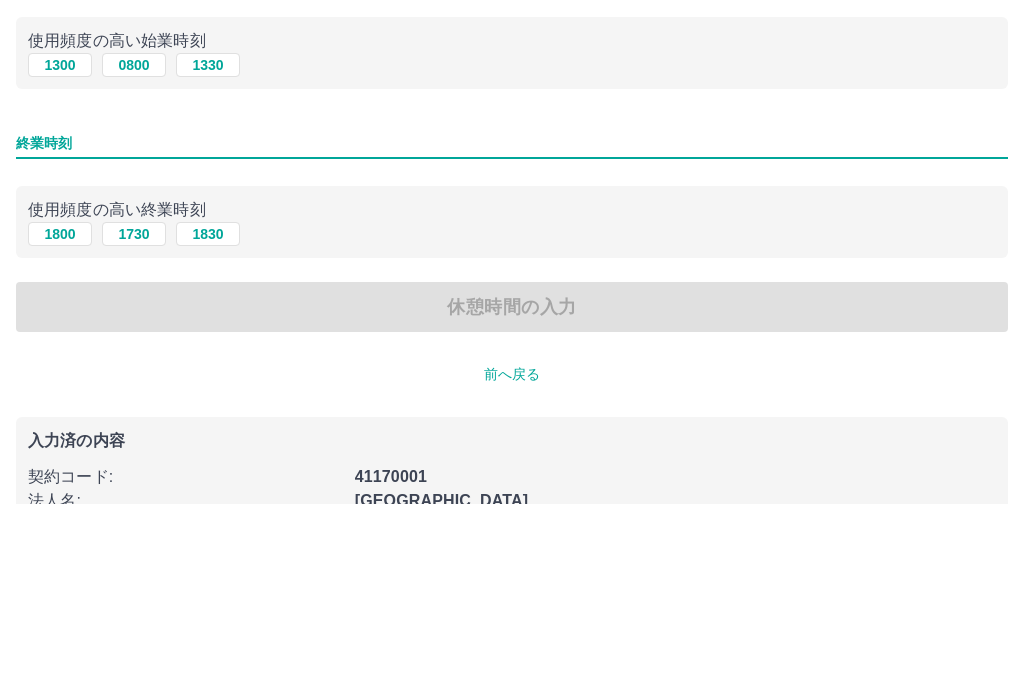 click on "1830" at bounding box center [208, 428] 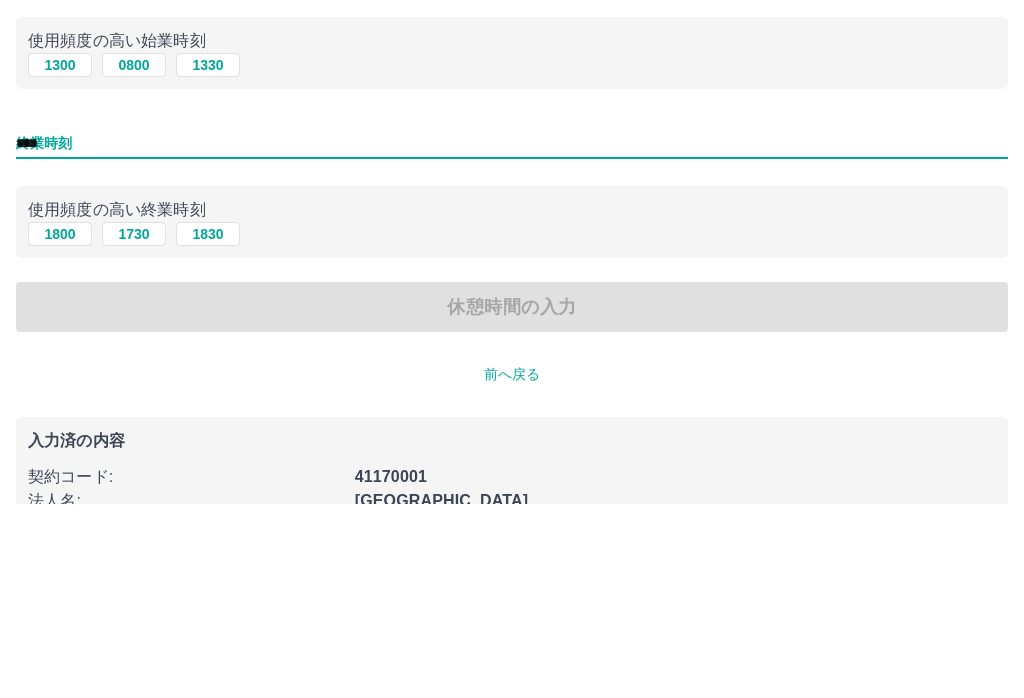 scroll, scrollTop: 123, scrollLeft: 0, axis: vertical 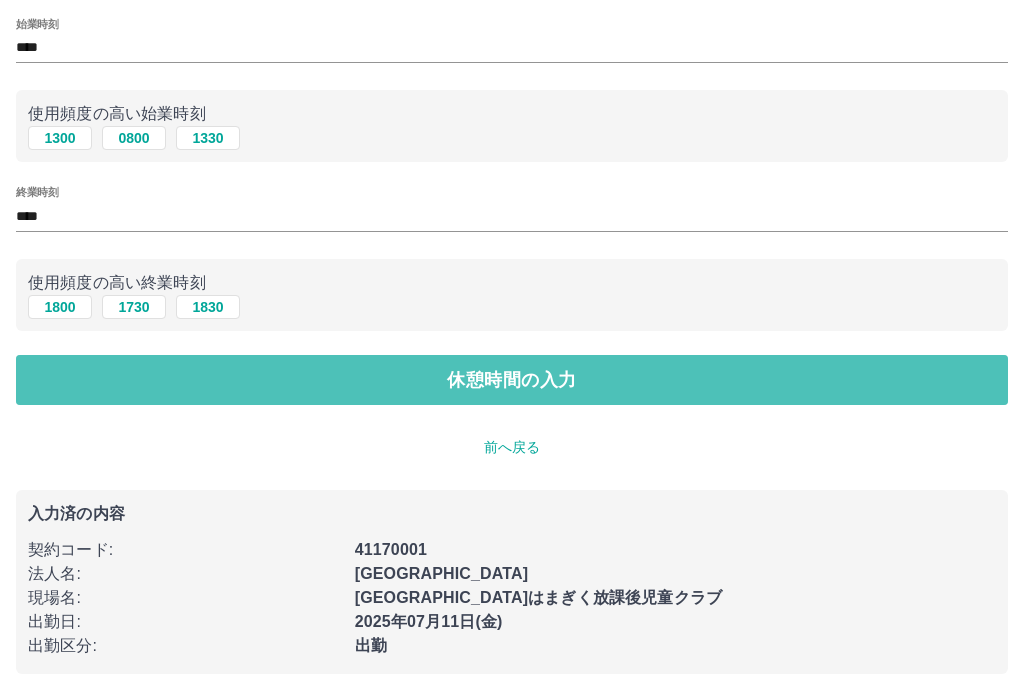 click on "休憩時間の入力" at bounding box center [512, 380] 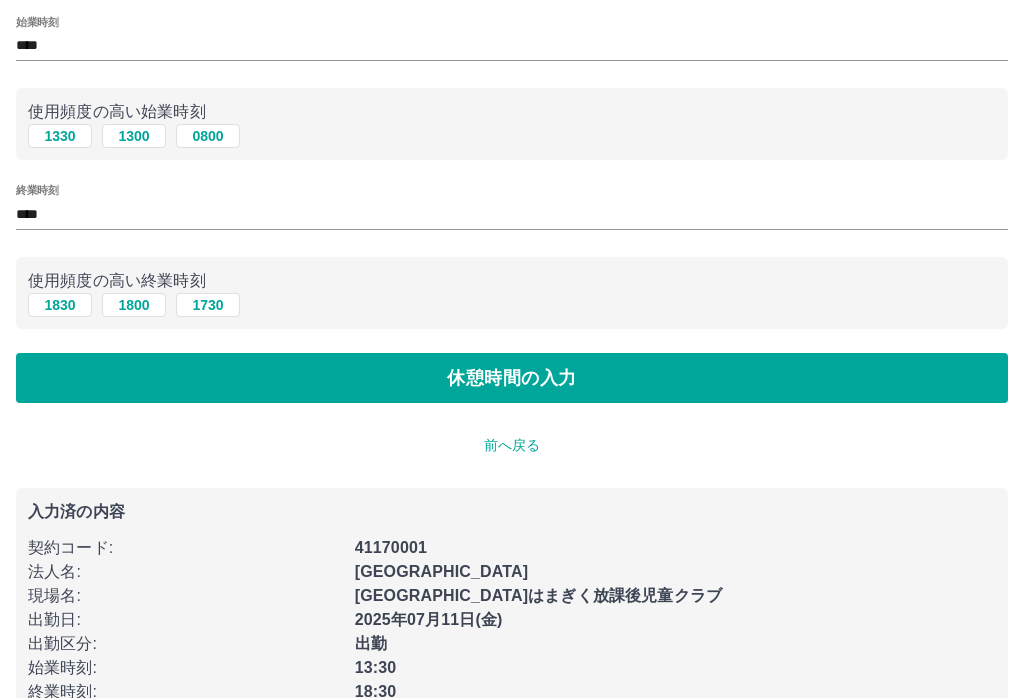 scroll, scrollTop: 0, scrollLeft: 0, axis: both 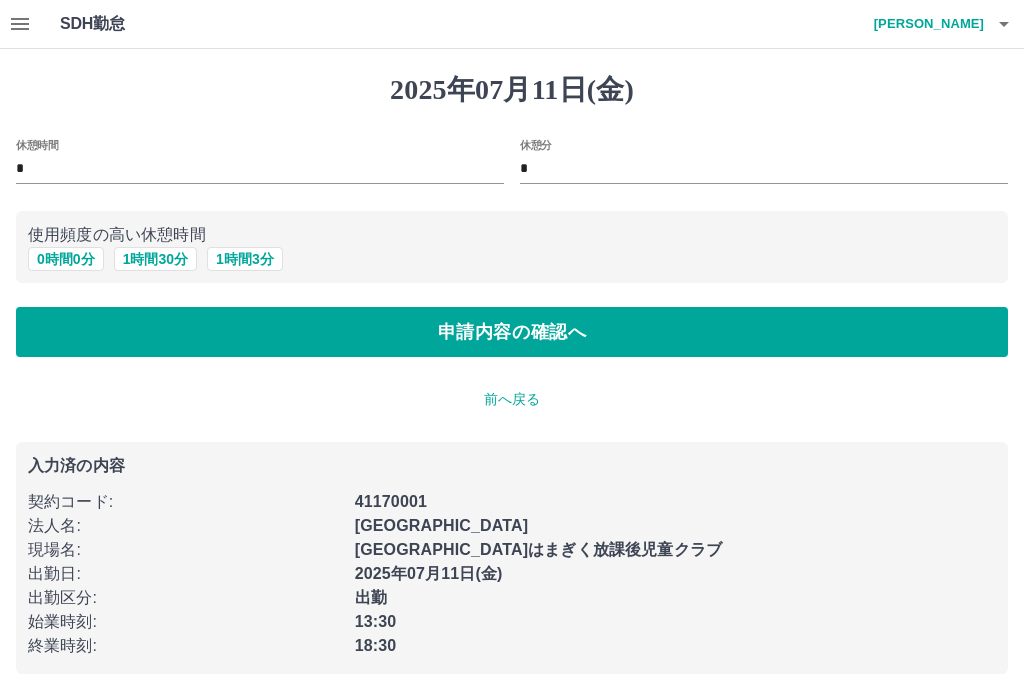 click on "申請内容の確認へ" at bounding box center (512, 332) 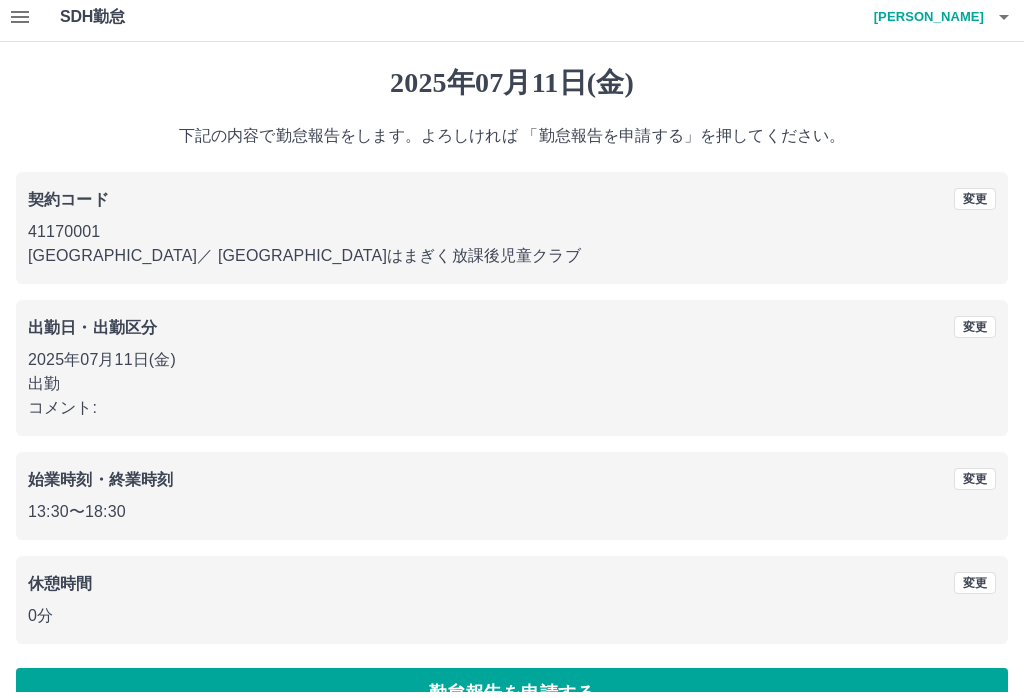 scroll, scrollTop: 19, scrollLeft: 0, axis: vertical 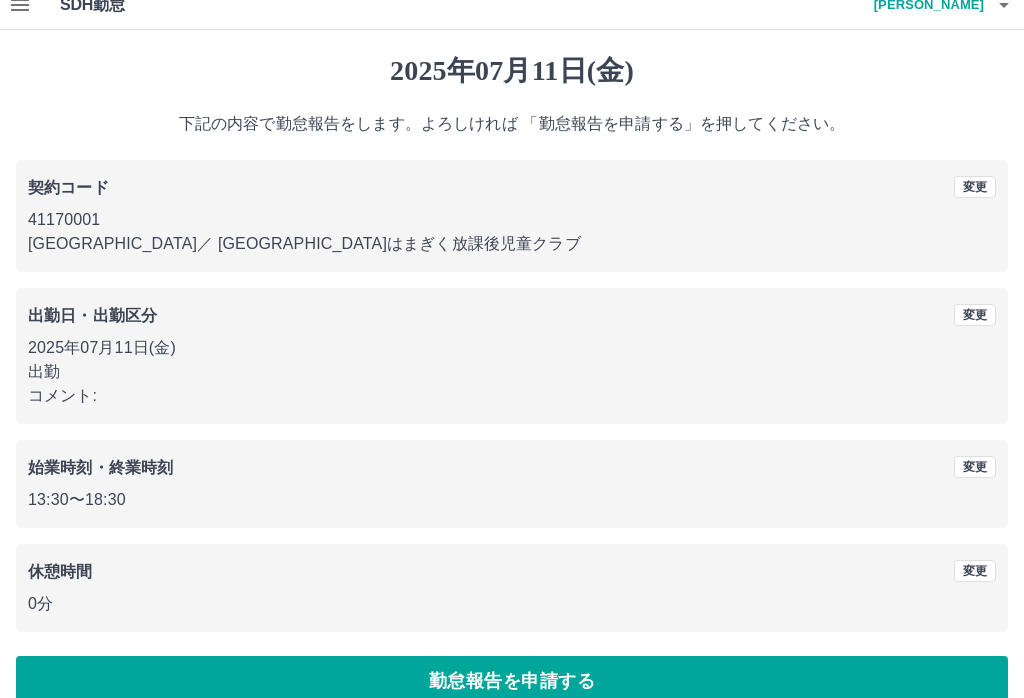 click on "勤怠報告を申請する" at bounding box center (512, 681) 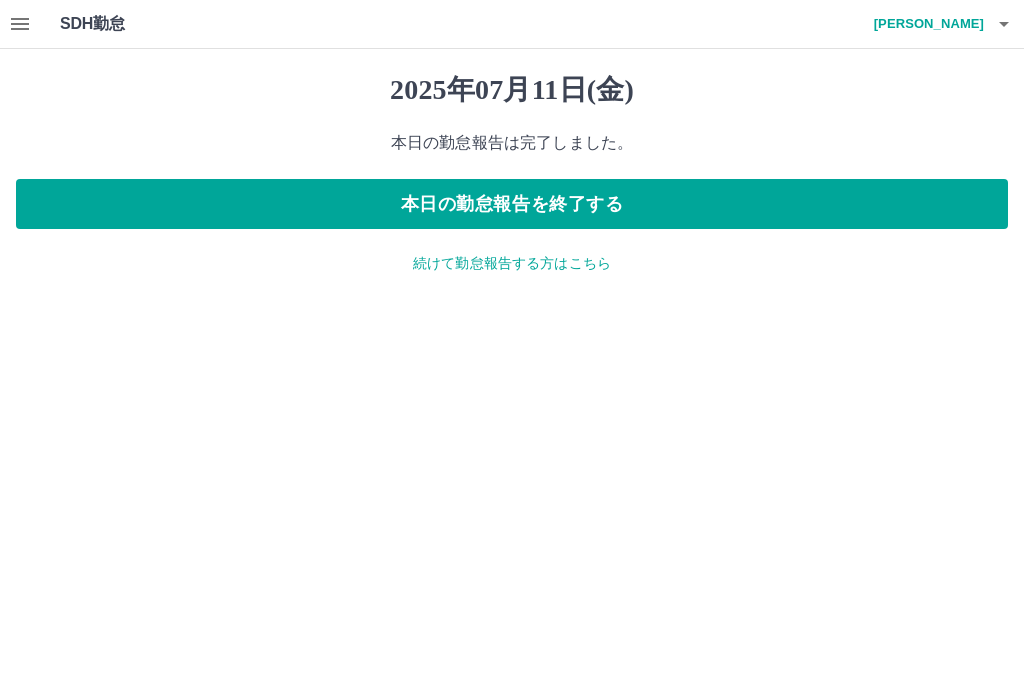 click on "続けて勤怠報告する方はこちら" at bounding box center [512, 263] 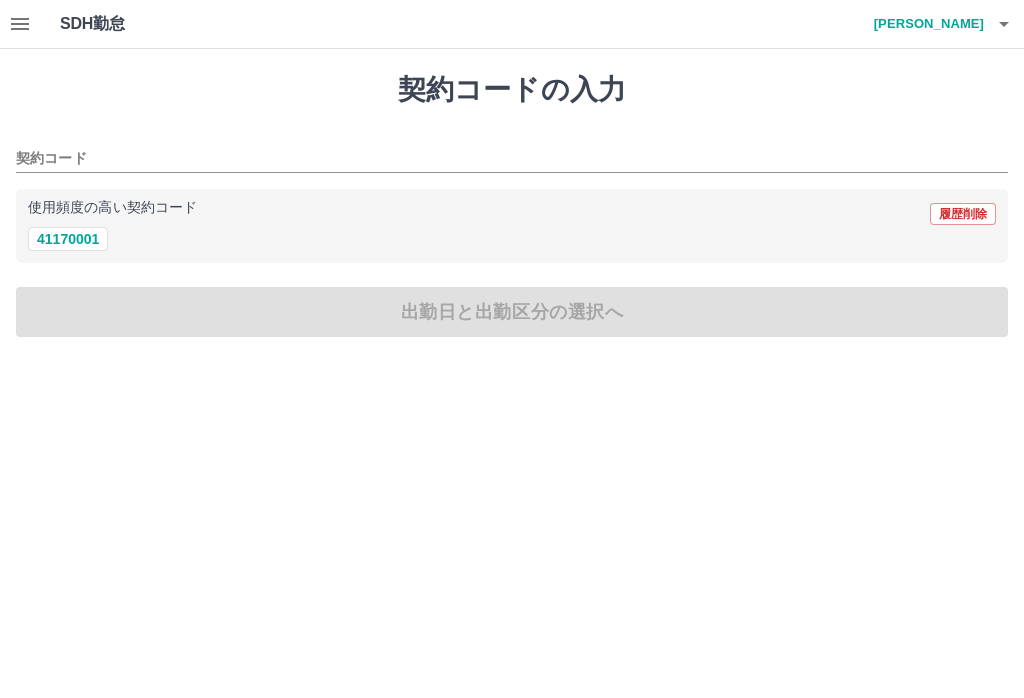 click 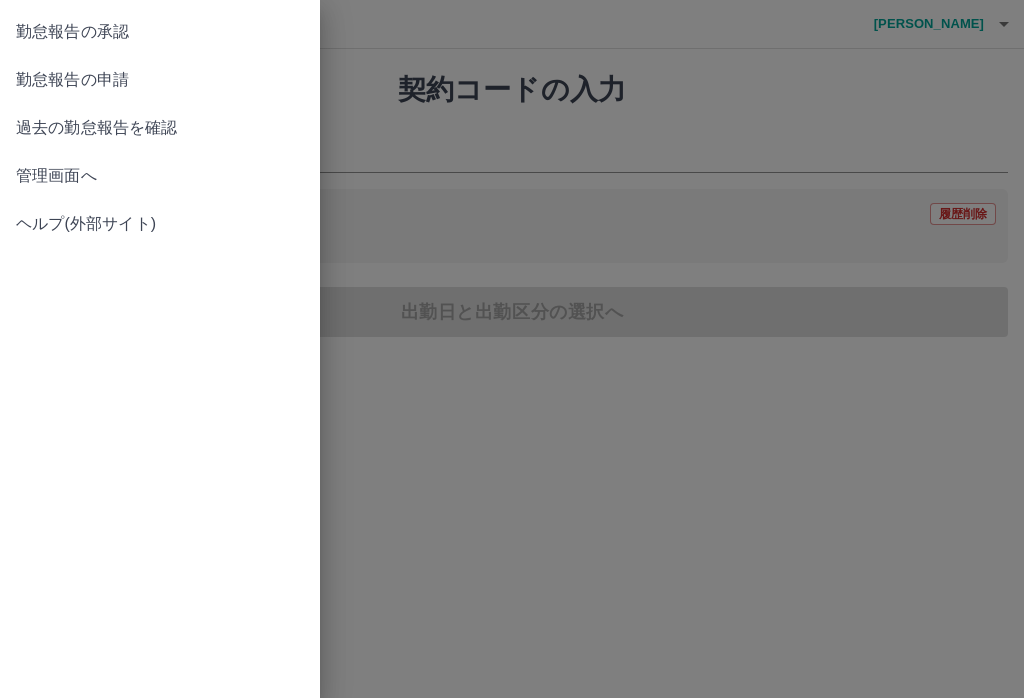 click on "勤怠報告の承認" at bounding box center (160, 32) 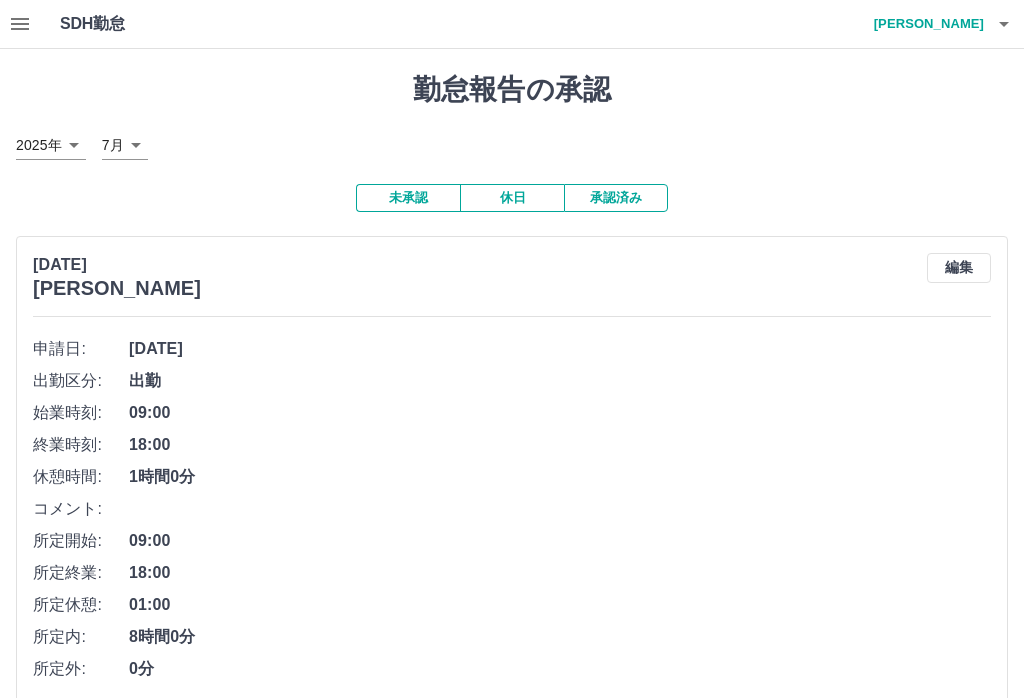 click on "未承認" at bounding box center (408, 198) 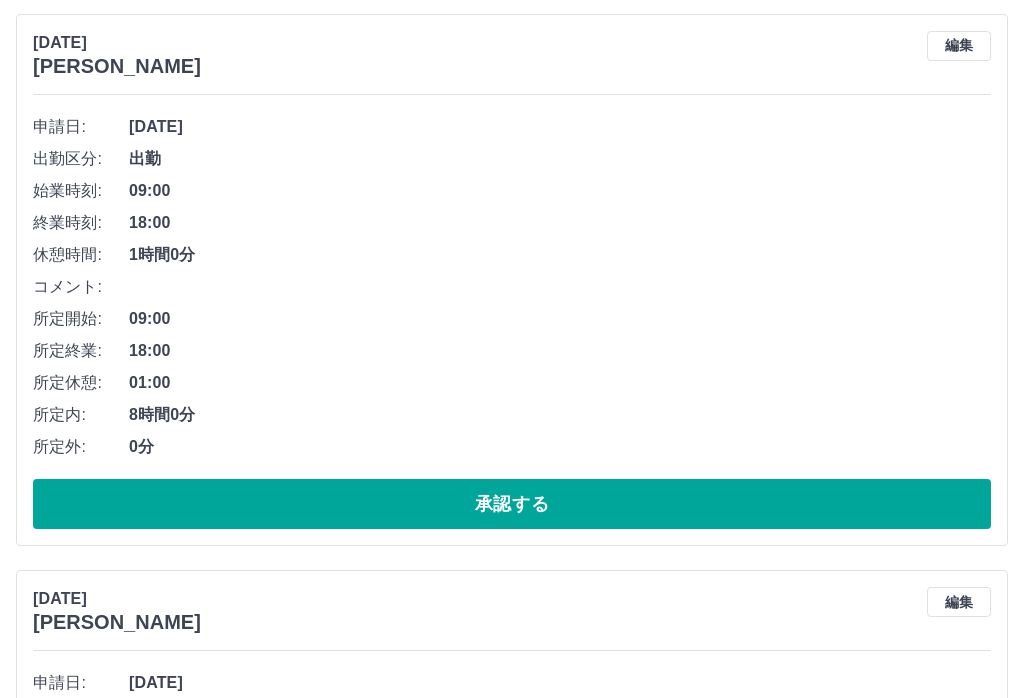 scroll, scrollTop: 222, scrollLeft: 0, axis: vertical 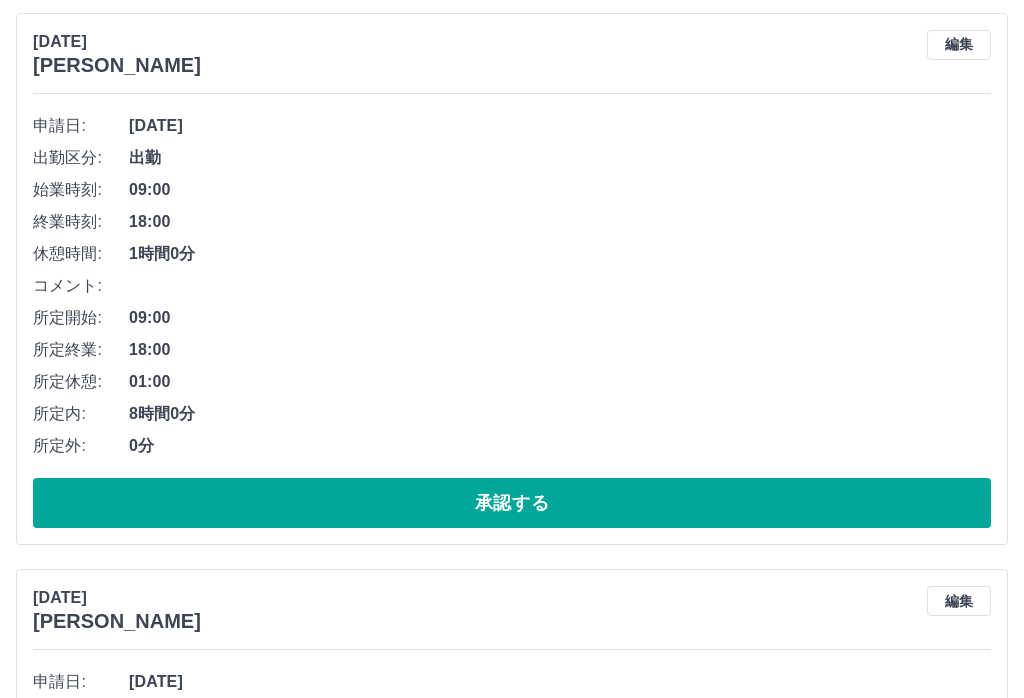 click on "承認する" at bounding box center (512, 504) 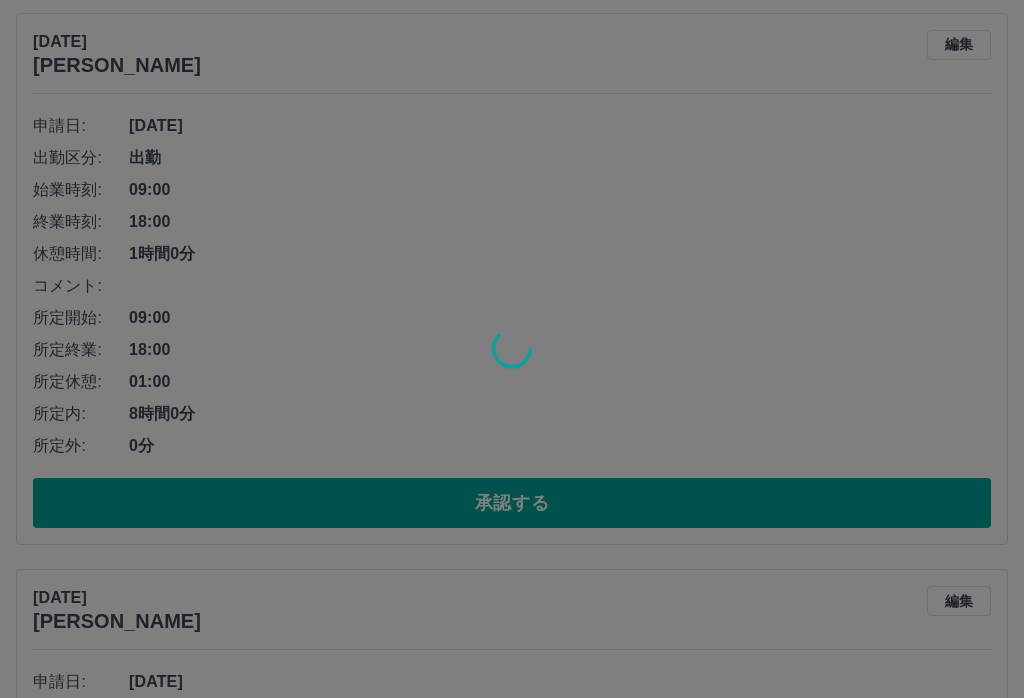 scroll, scrollTop: 223, scrollLeft: 0, axis: vertical 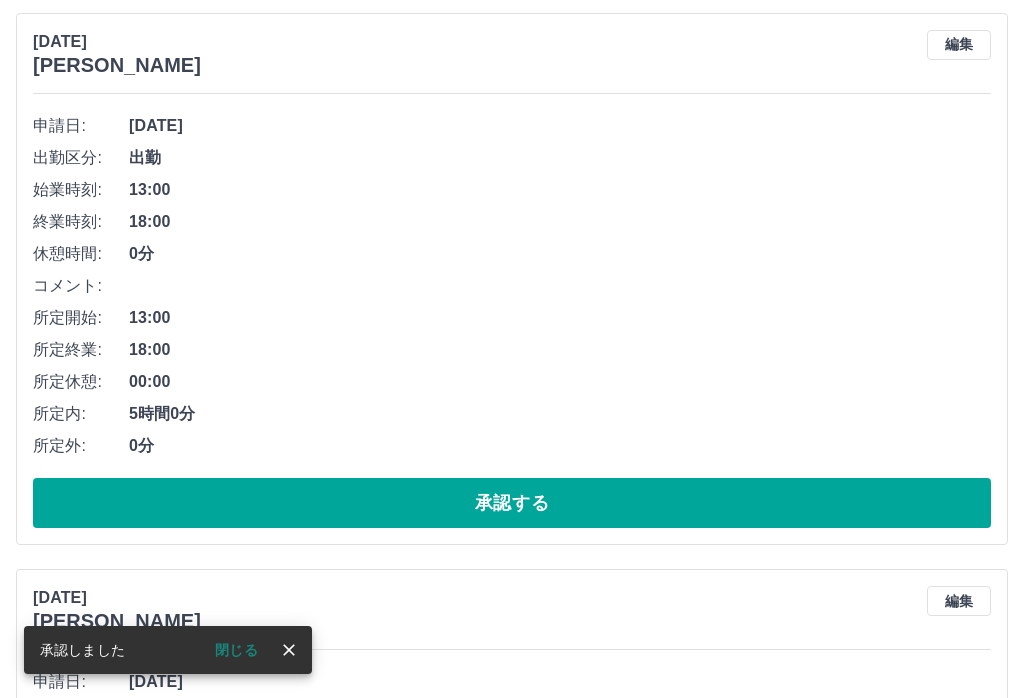 click at bounding box center (512, 349) 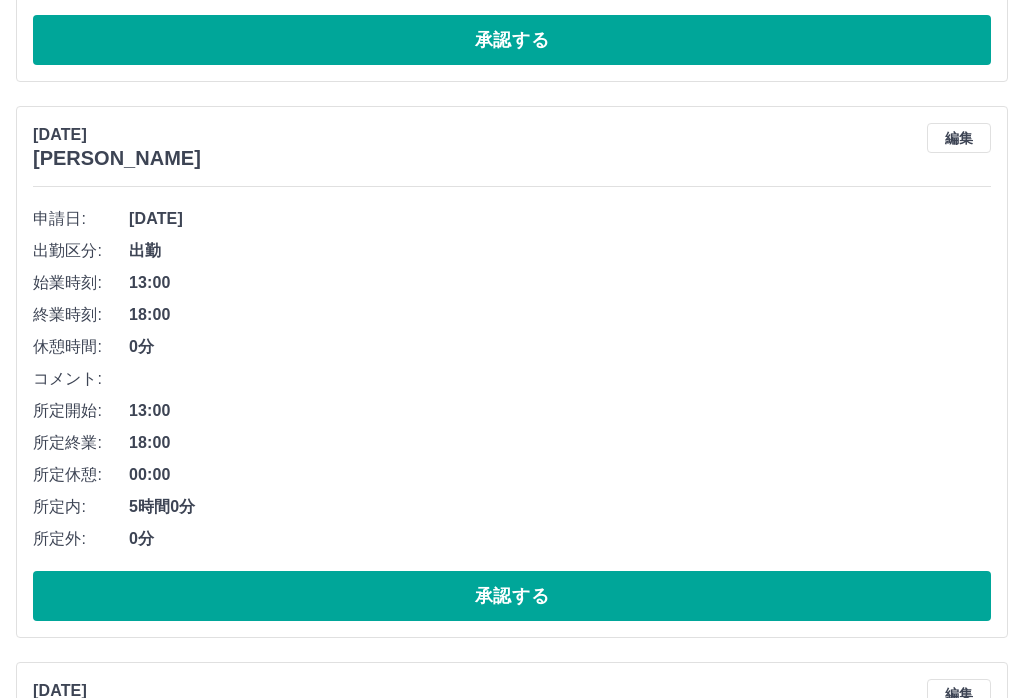 scroll, scrollTop: 686, scrollLeft: 0, axis: vertical 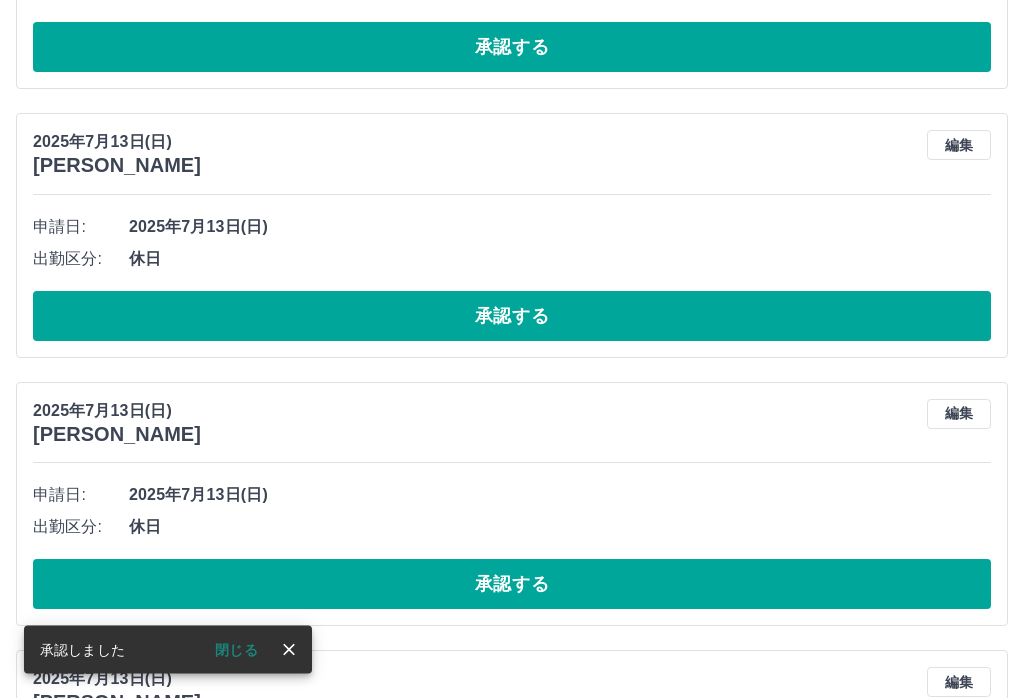 click on "閉じる" at bounding box center [236, 650] 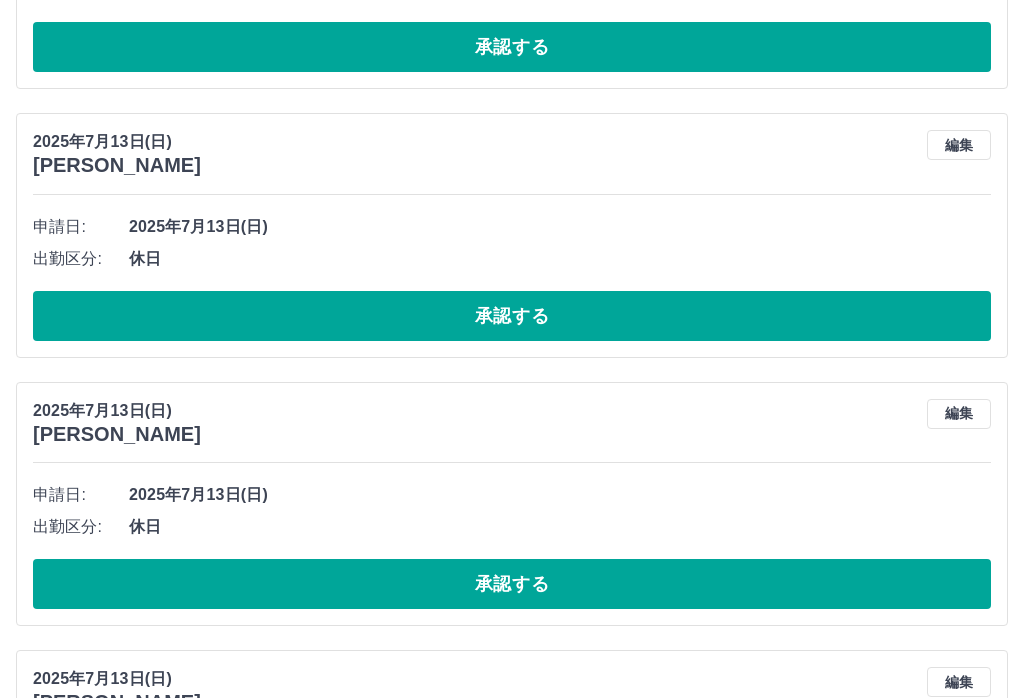 click on "承認する" at bounding box center [512, 316] 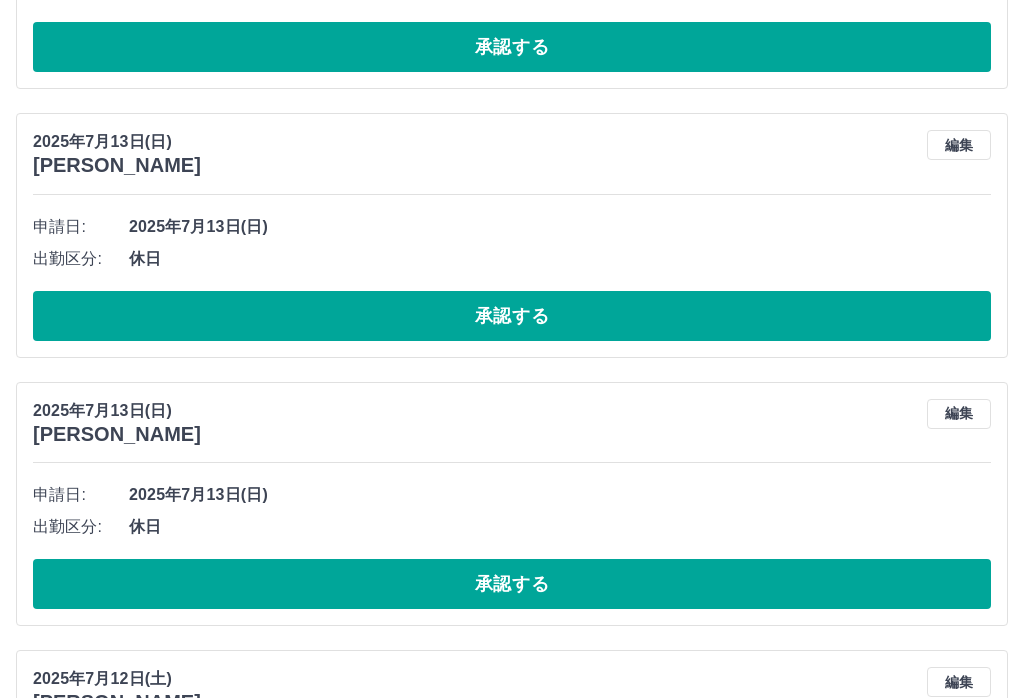 click on "承認する" at bounding box center [512, 316] 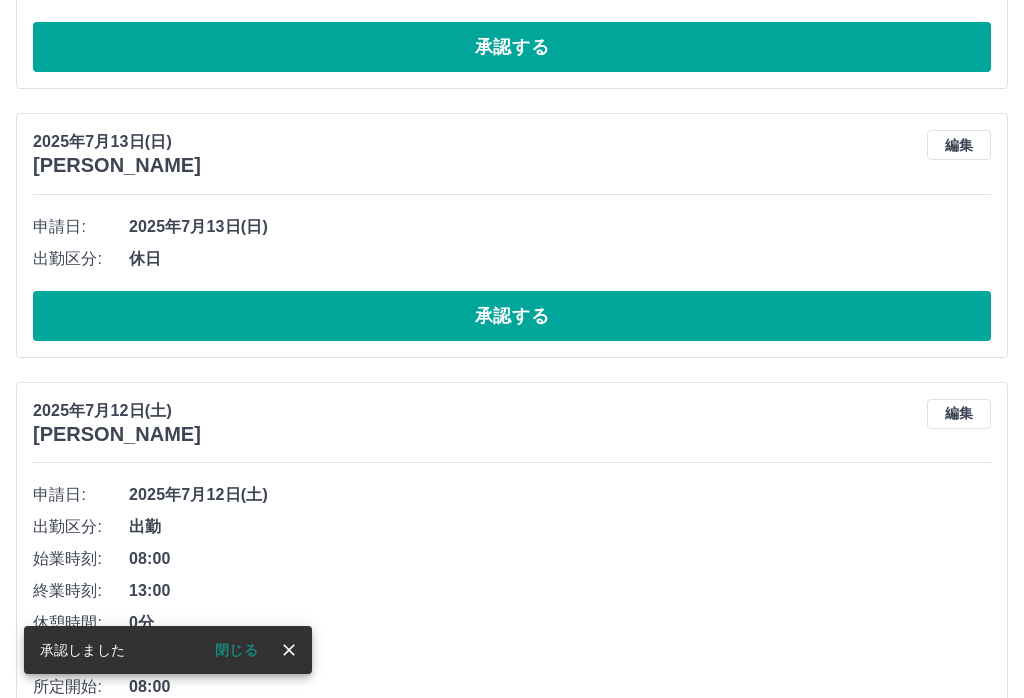 click on "閉じる" at bounding box center (236, 650) 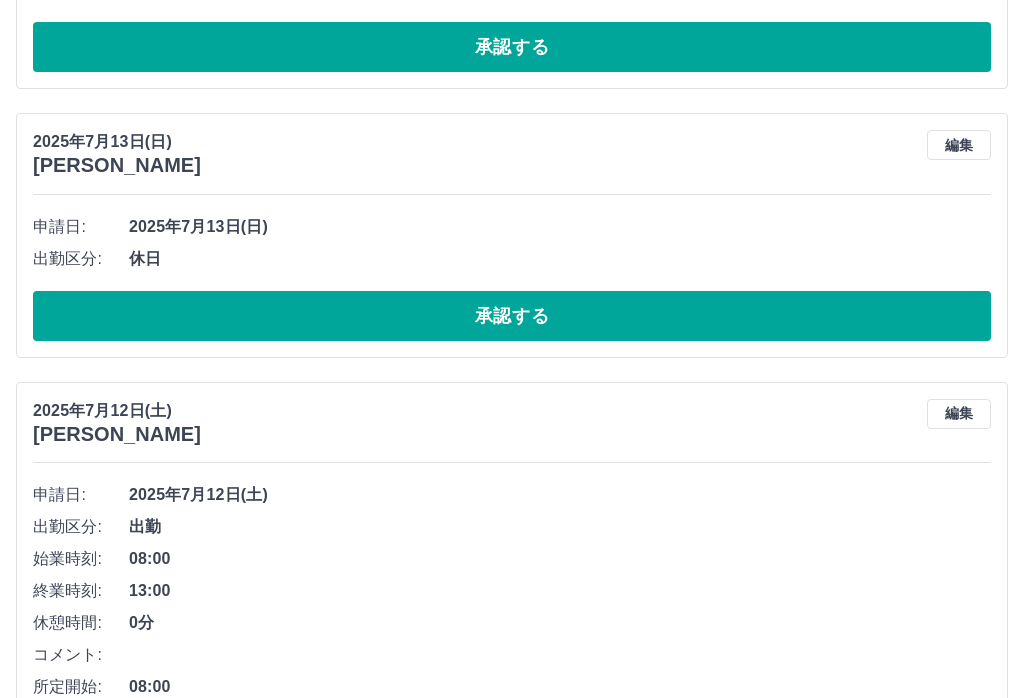 click on "承認する" at bounding box center (512, 316) 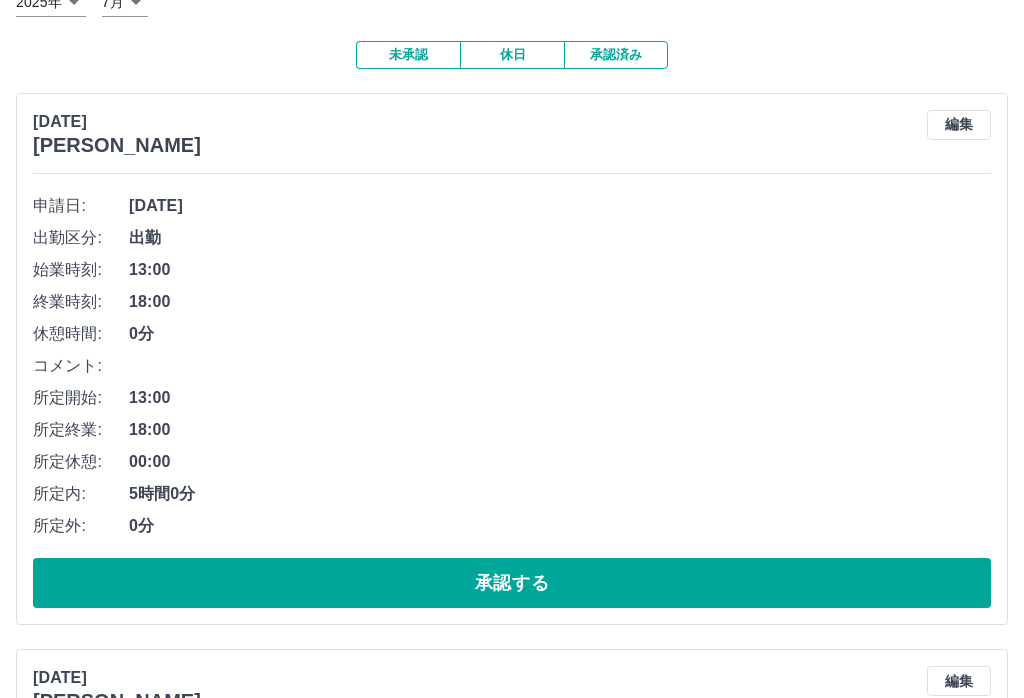 scroll, scrollTop: 143, scrollLeft: 0, axis: vertical 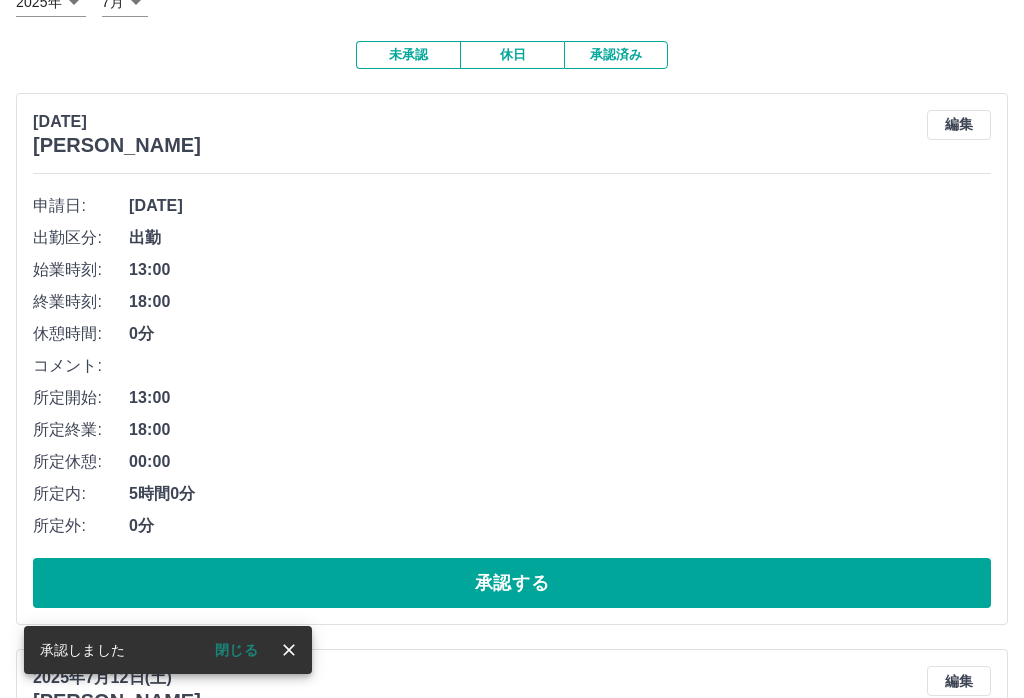 click on "閉じる" at bounding box center (236, 650) 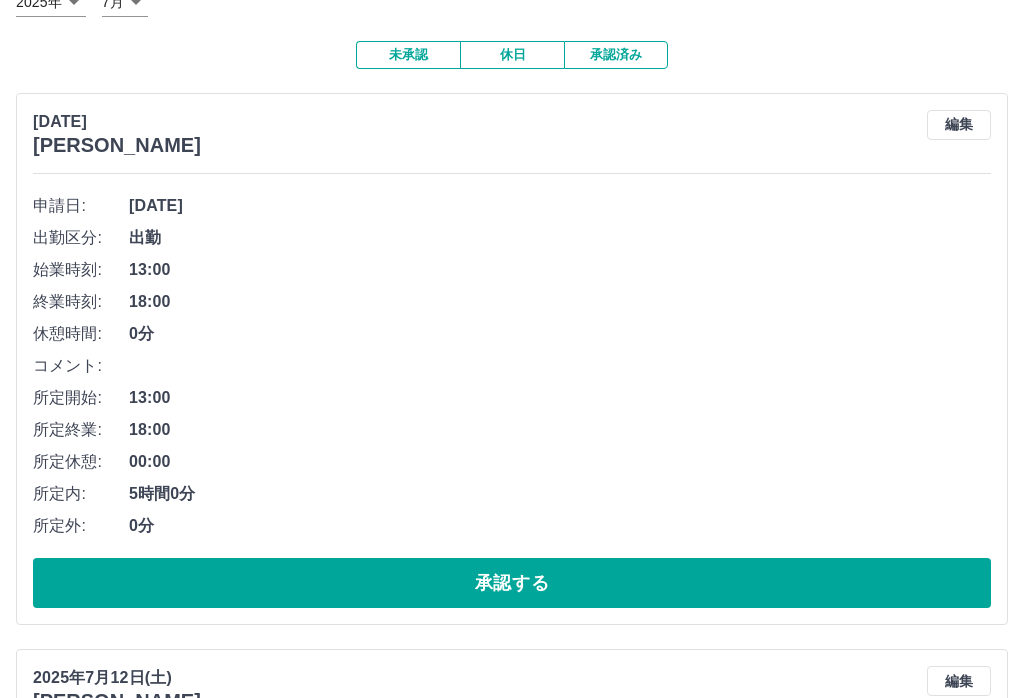 click on "承認する" at bounding box center (512, 583) 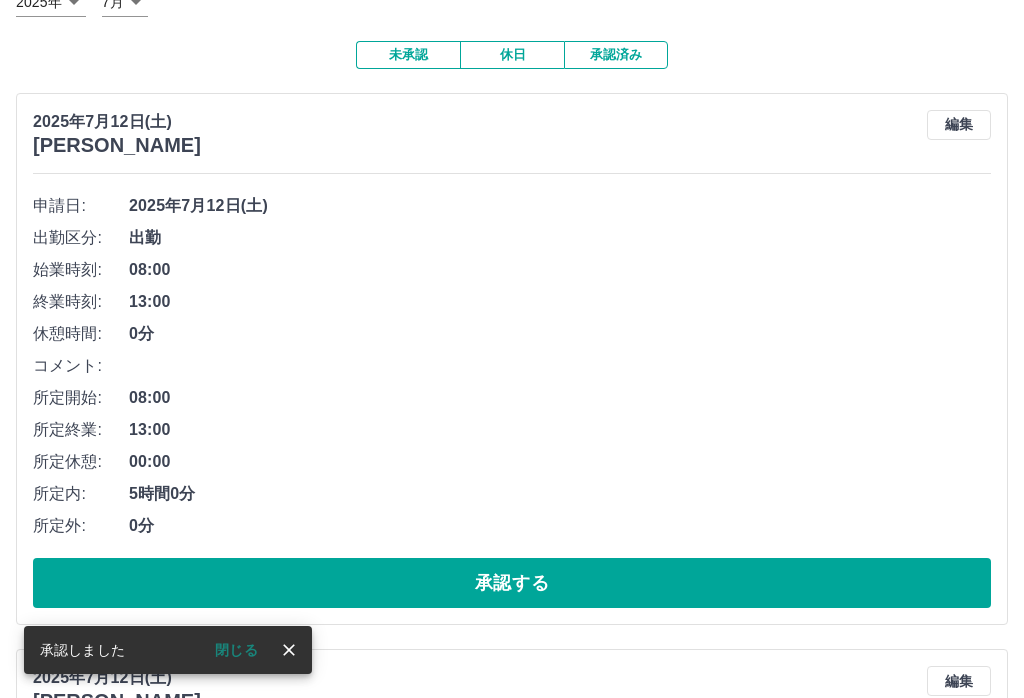 click on "閉じる" at bounding box center (236, 650) 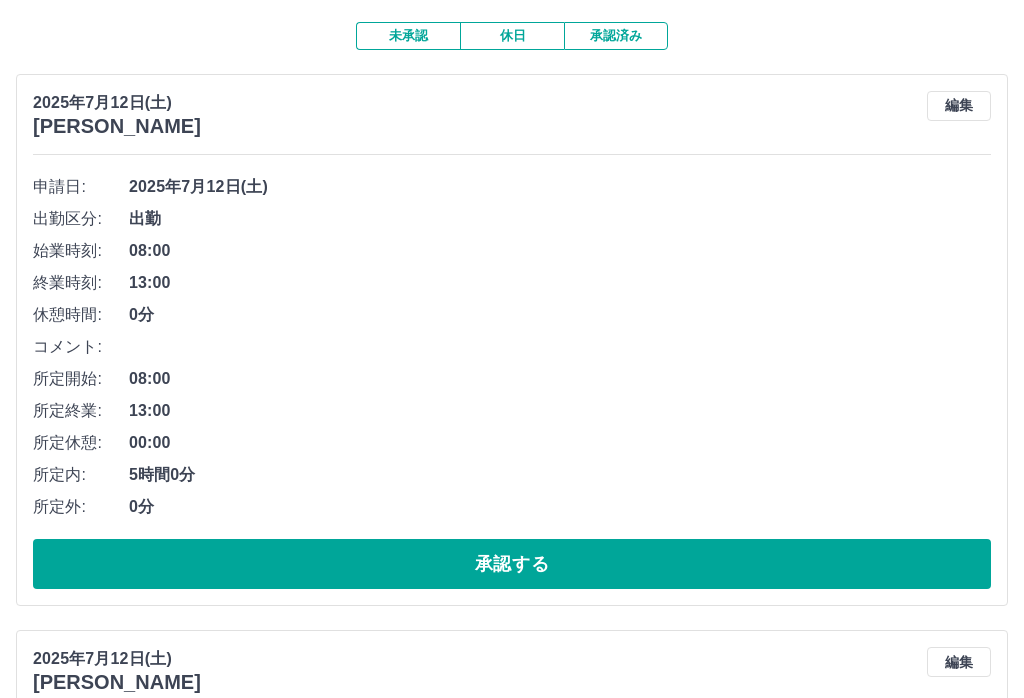 scroll, scrollTop: 162, scrollLeft: 0, axis: vertical 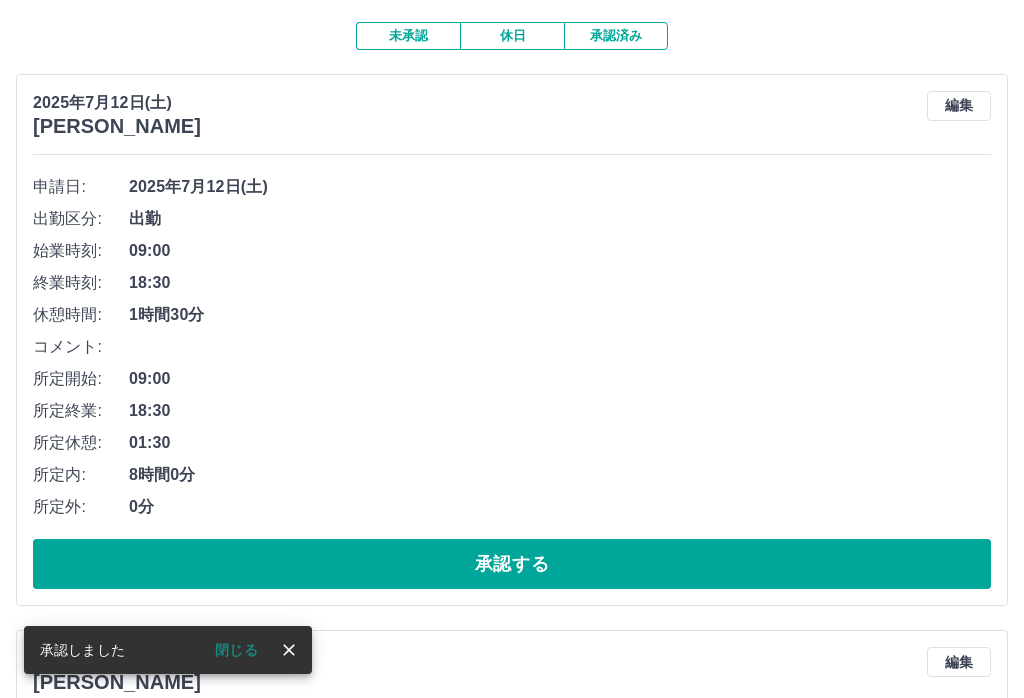 click on "閉じる" at bounding box center [236, 650] 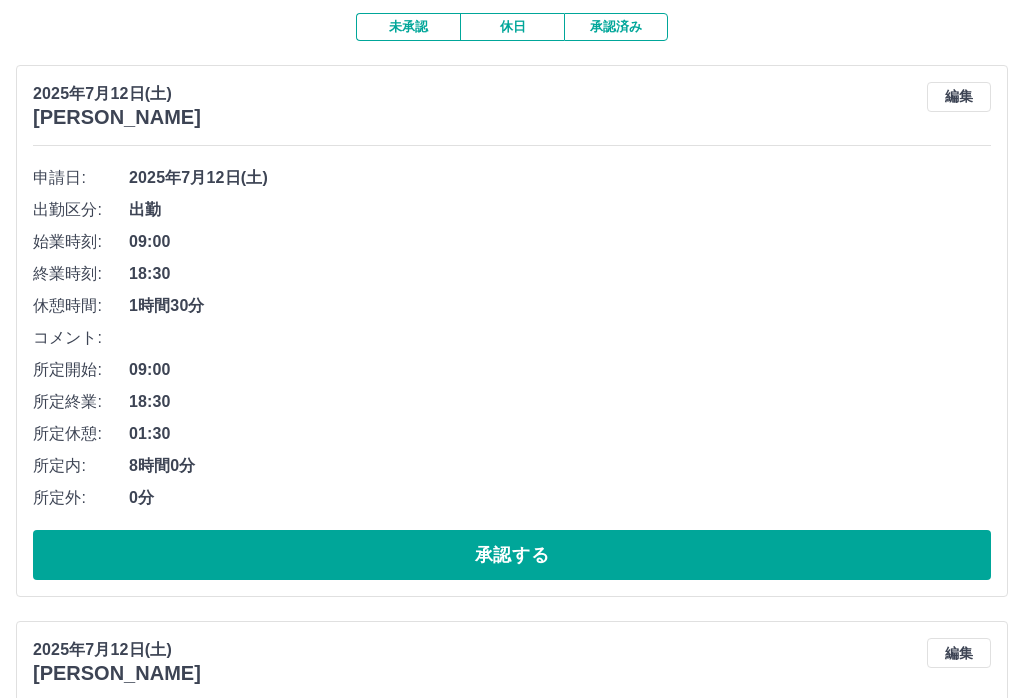 scroll, scrollTop: 166, scrollLeft: 0, axis: vertical 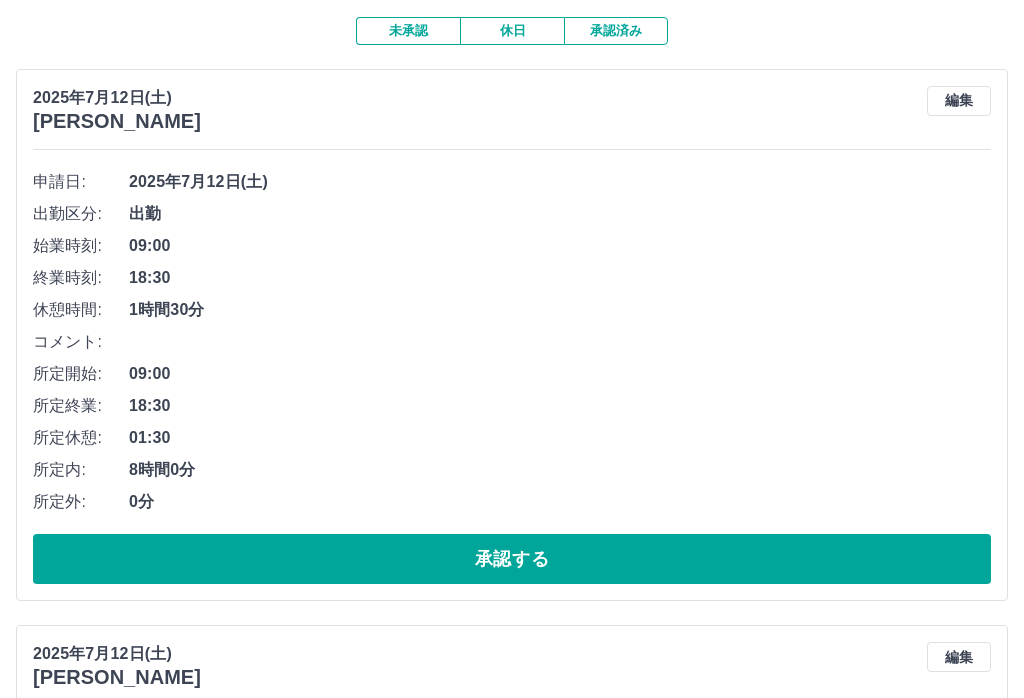 click on "承認する" at bounding box center (512, 560) 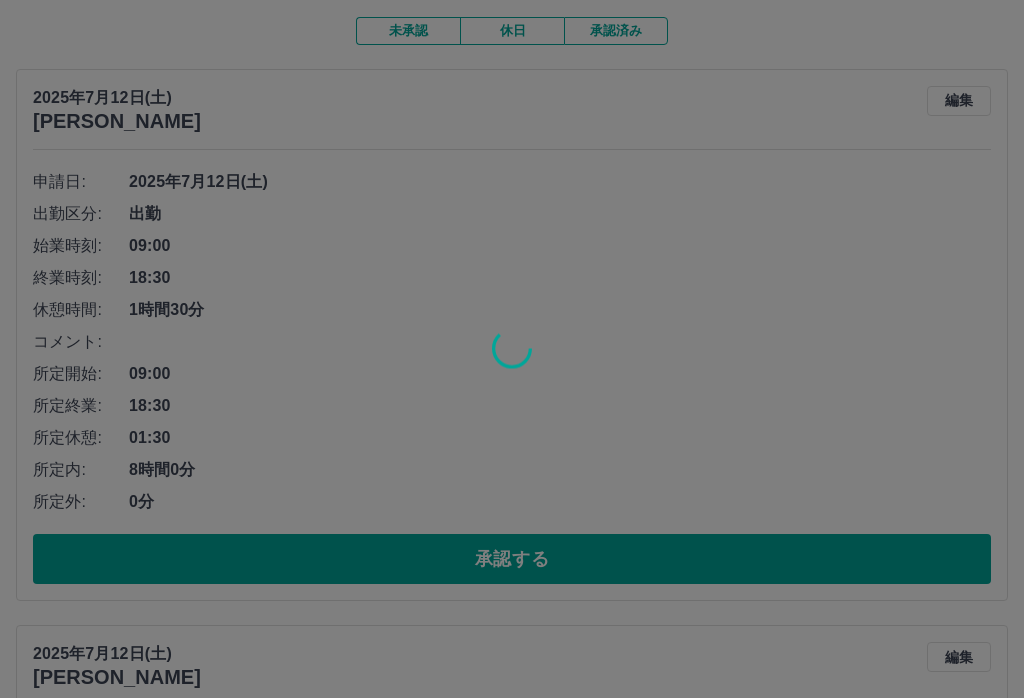 scroll, scrollTop: 167, scrollLeft: 0, axis: vertical 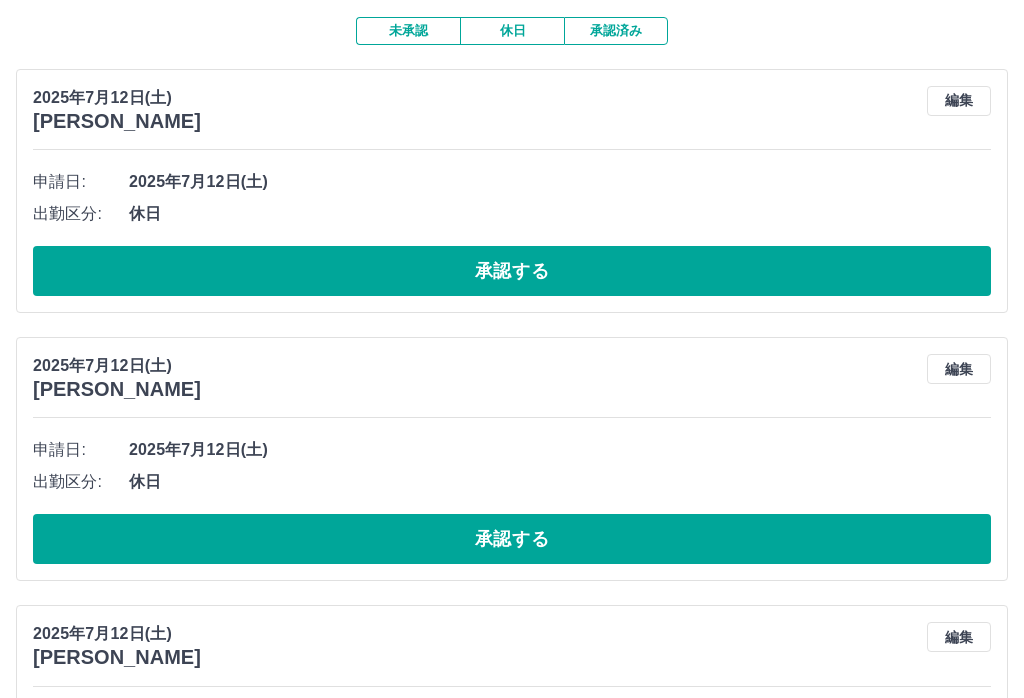 click on "承認する" at bounding box center (512, 271) 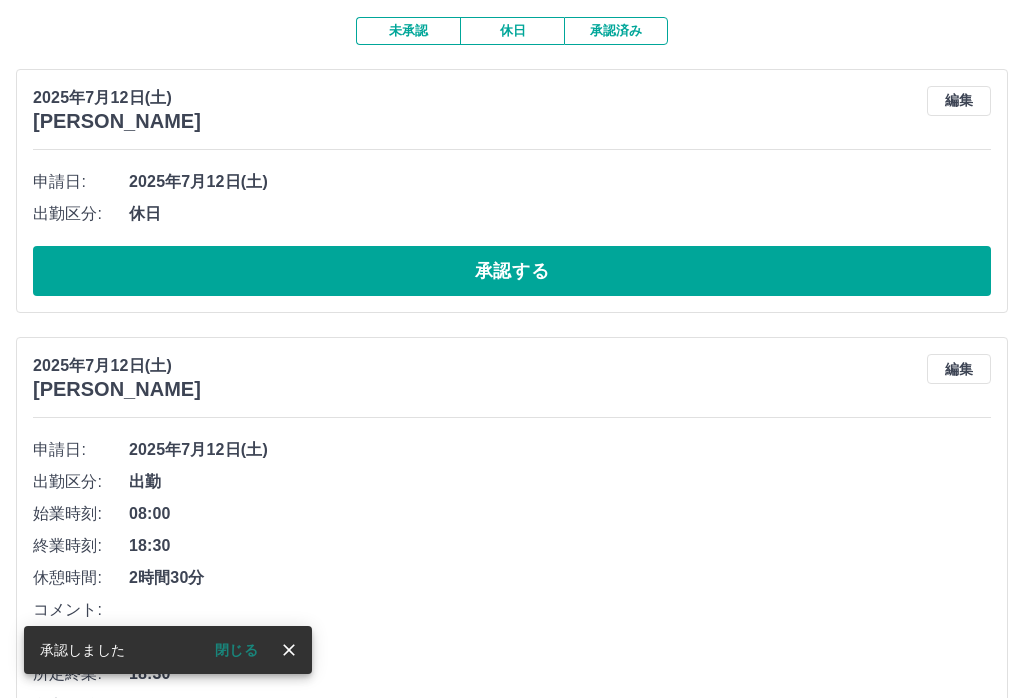 click on "閉じる" at bounding box center (236, 650) 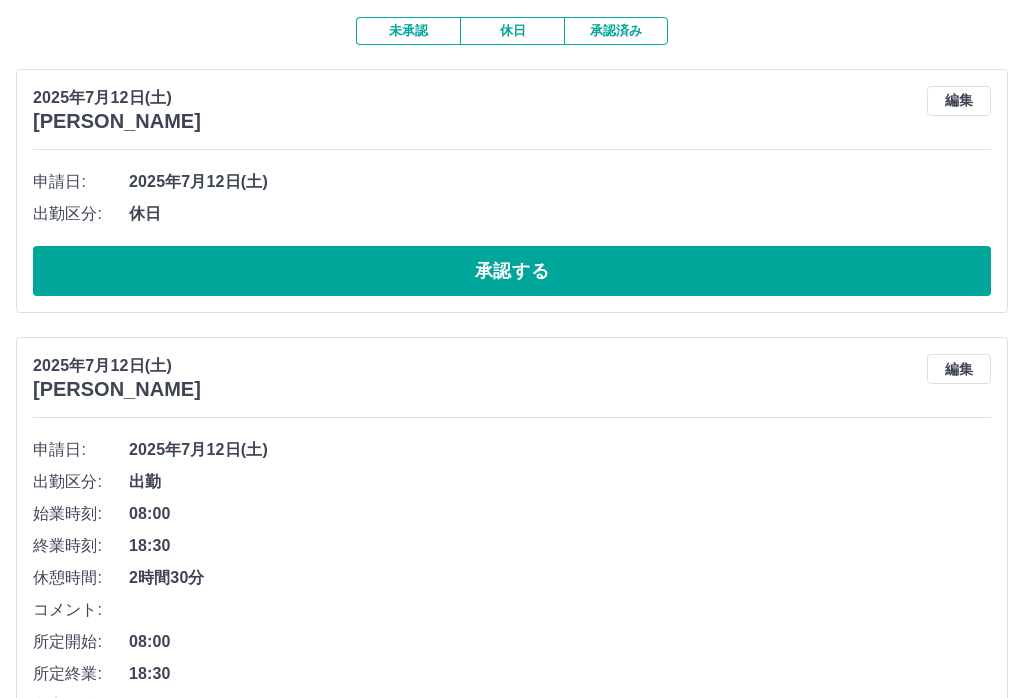 click on "承認する" at bounding box center (512, 271) 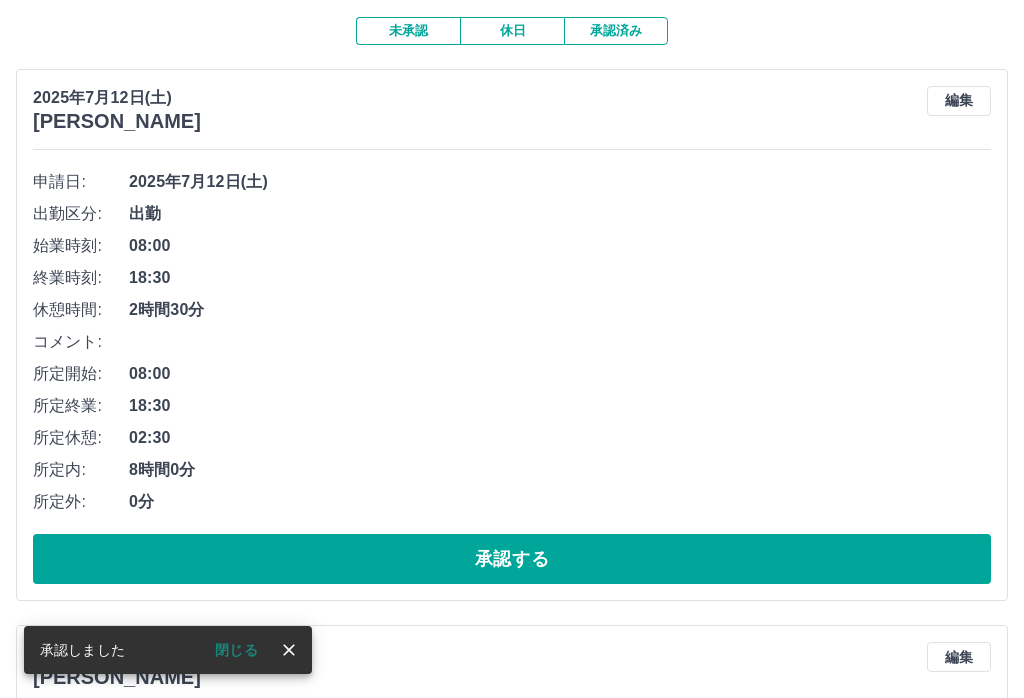 click on "閉じる" at bounding box center (236, 650) 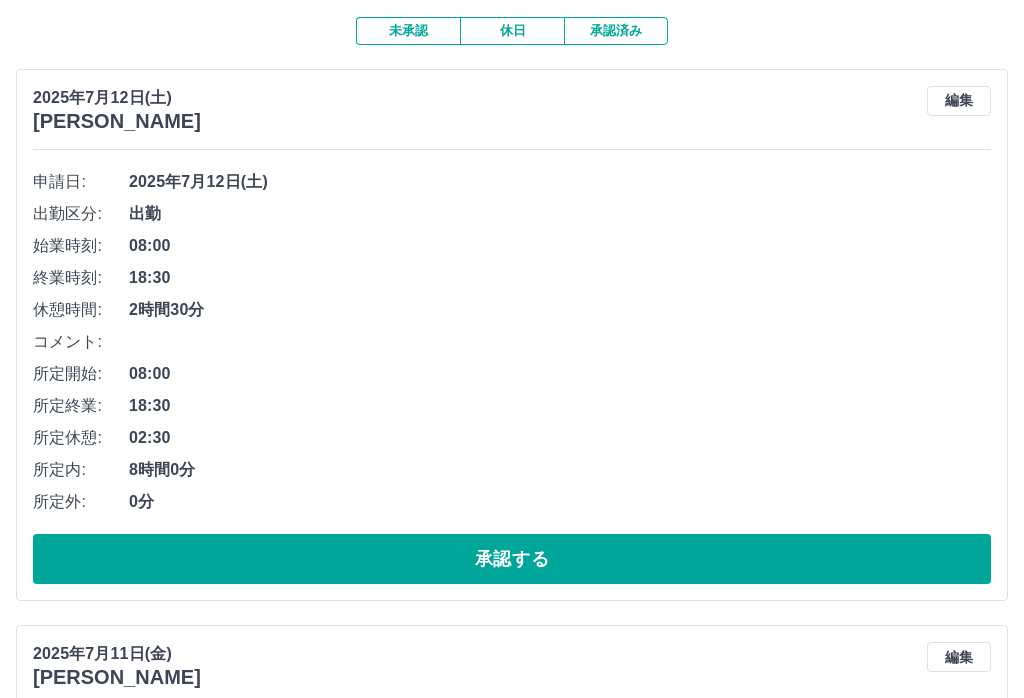 click on "承認する" at bounding box center [512, 559] 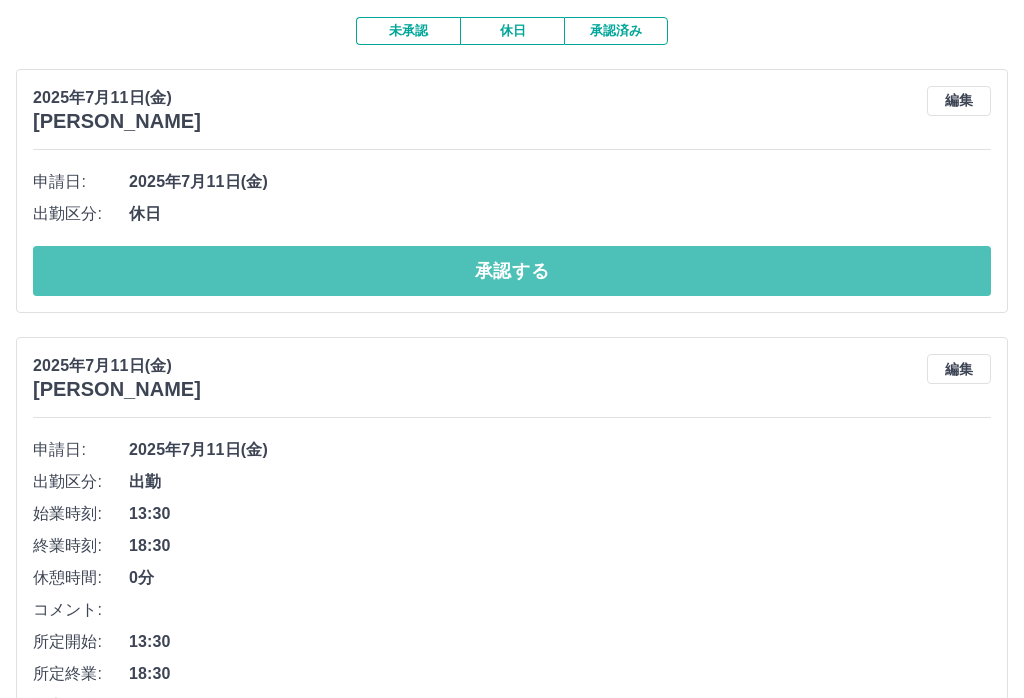 click on "承認する" at bounding box center [512, 271] 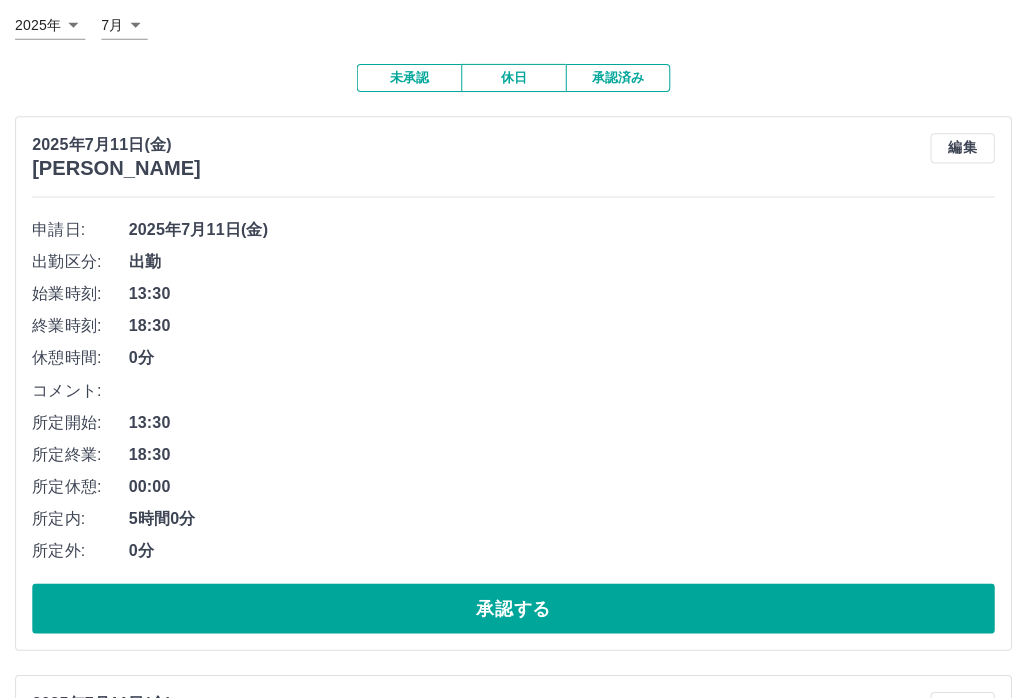 scroll, scrollTop: 121, scrollLeft: 0, axis: vertical 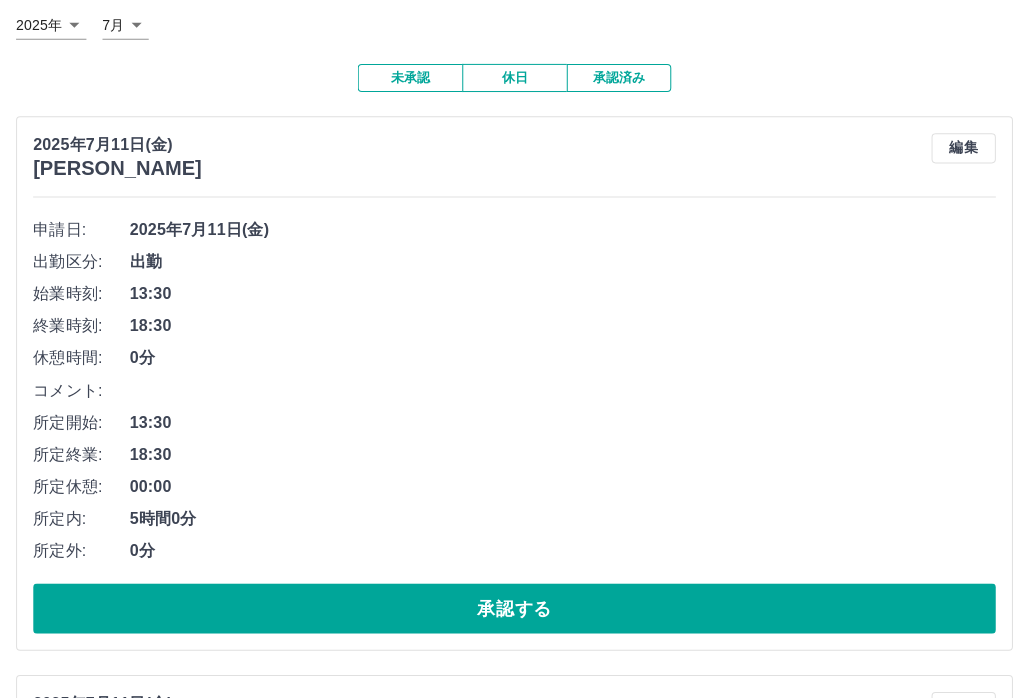 click on "承認する" at bounding box center [512, 605] 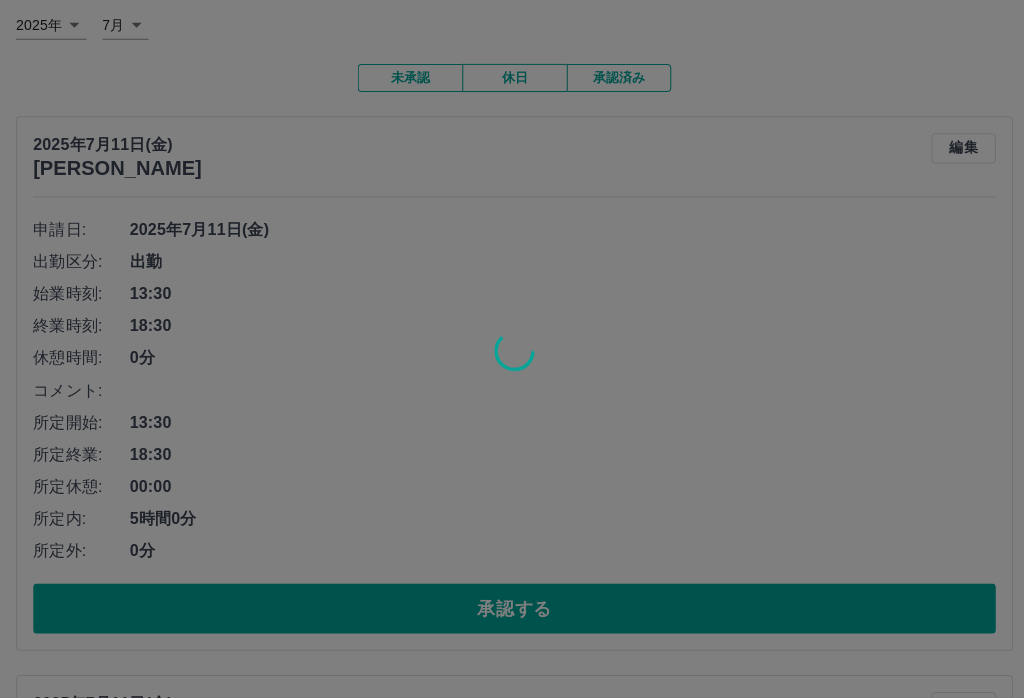 scroll, scrollTop: 121, scrollLeft: 0, axis: vertical 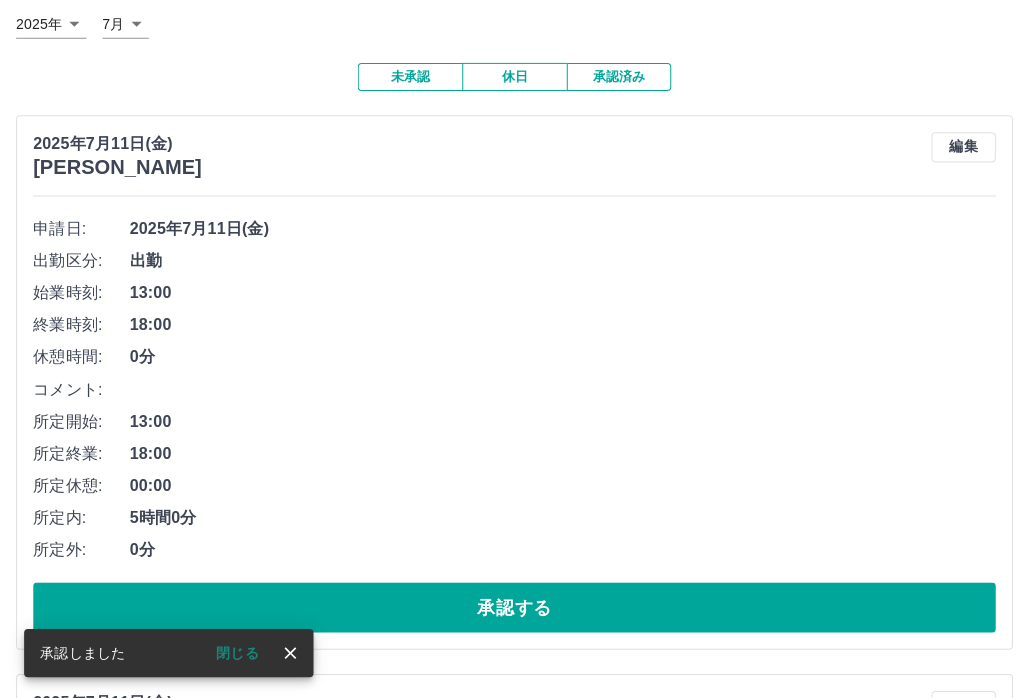 click on "閉じる" at bounding box center (236, 650) 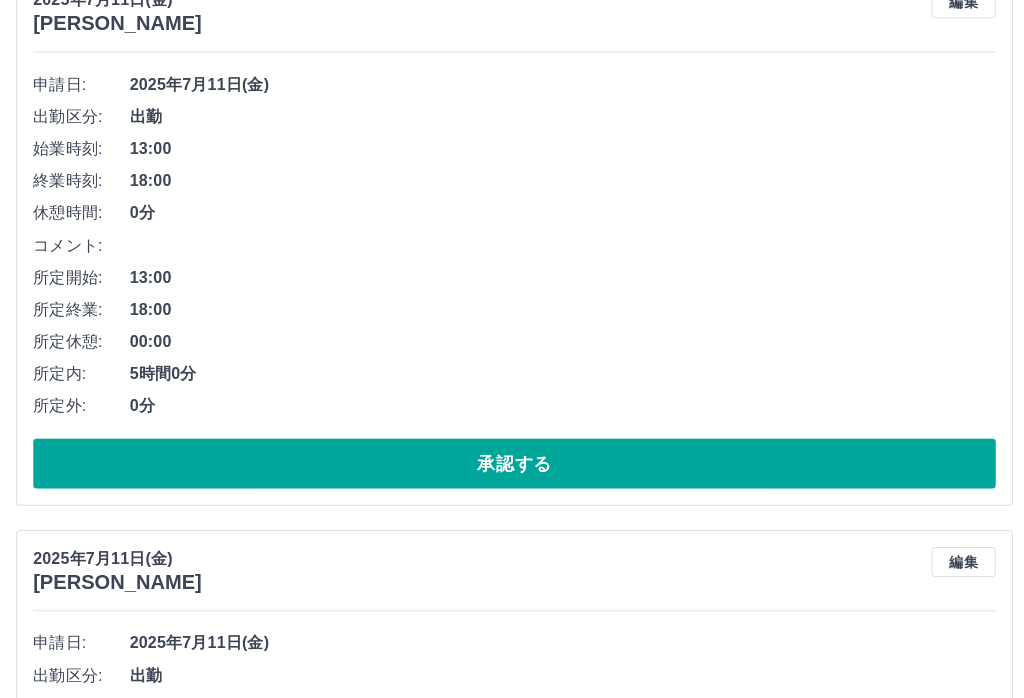 scroll, scrollTop: 265, scrollLeft: 0, axis: vertical 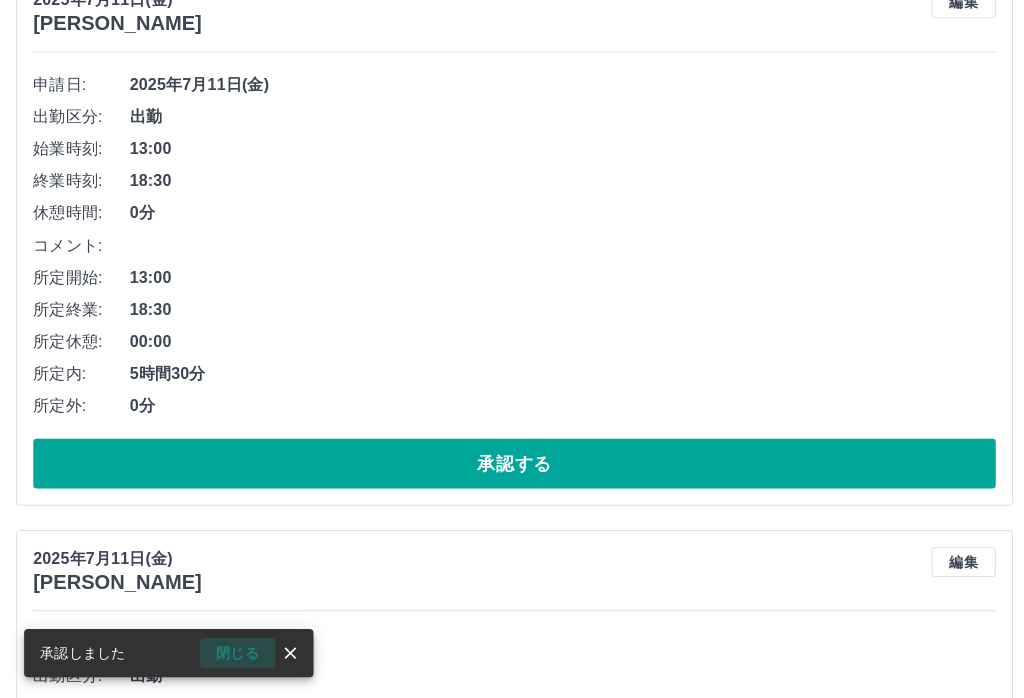 click on "閉じる" at bounding box center (236, 650) 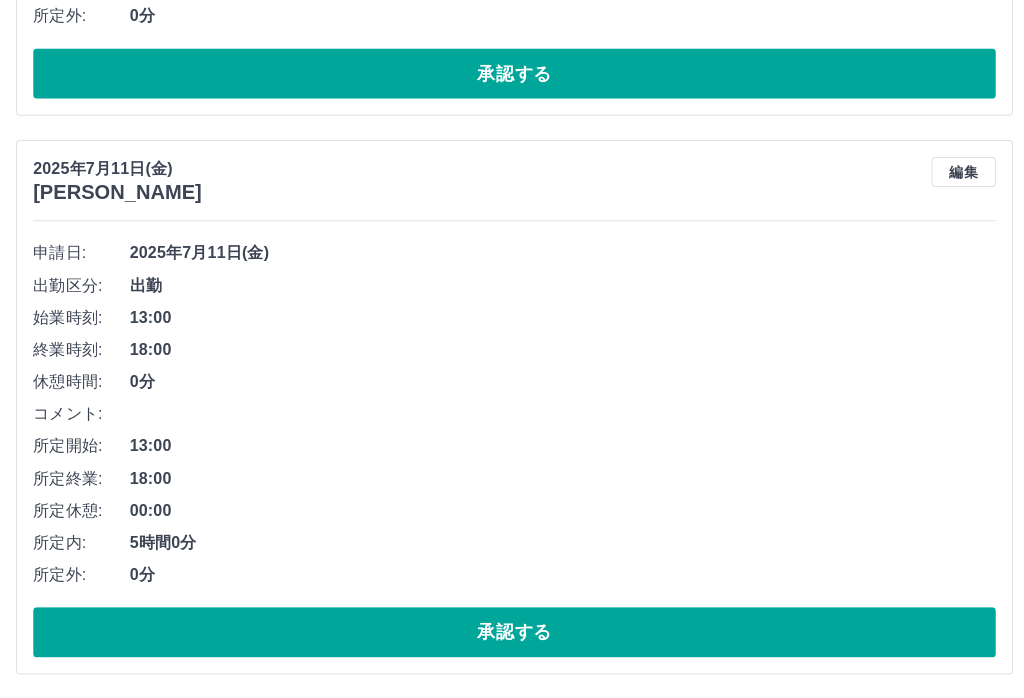 scroll, scrollTop: 653, scrollLeft: 0, axis: vertical 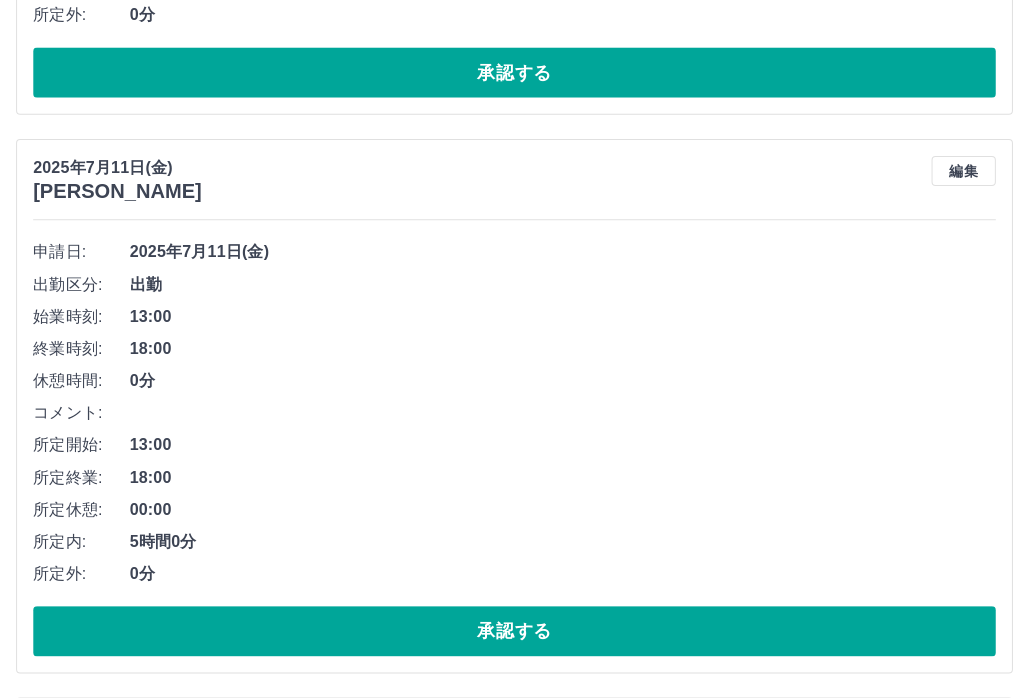 click on "承認する" at bounding box center [512, 629] 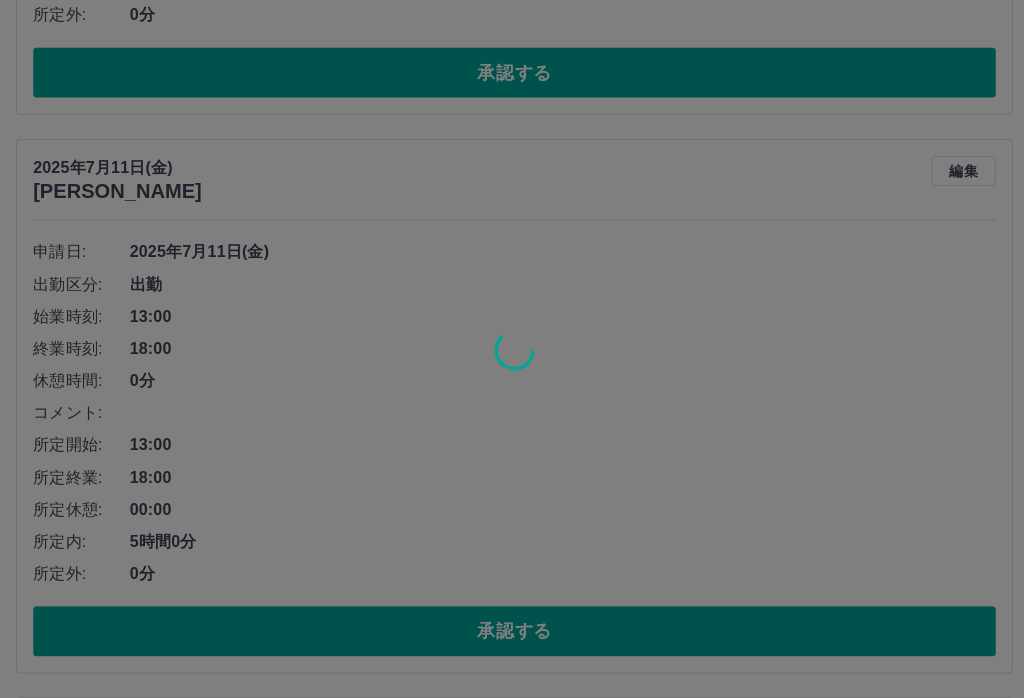 scroll, scrollTop: 653, scrollLeft: 0, axis: vertical 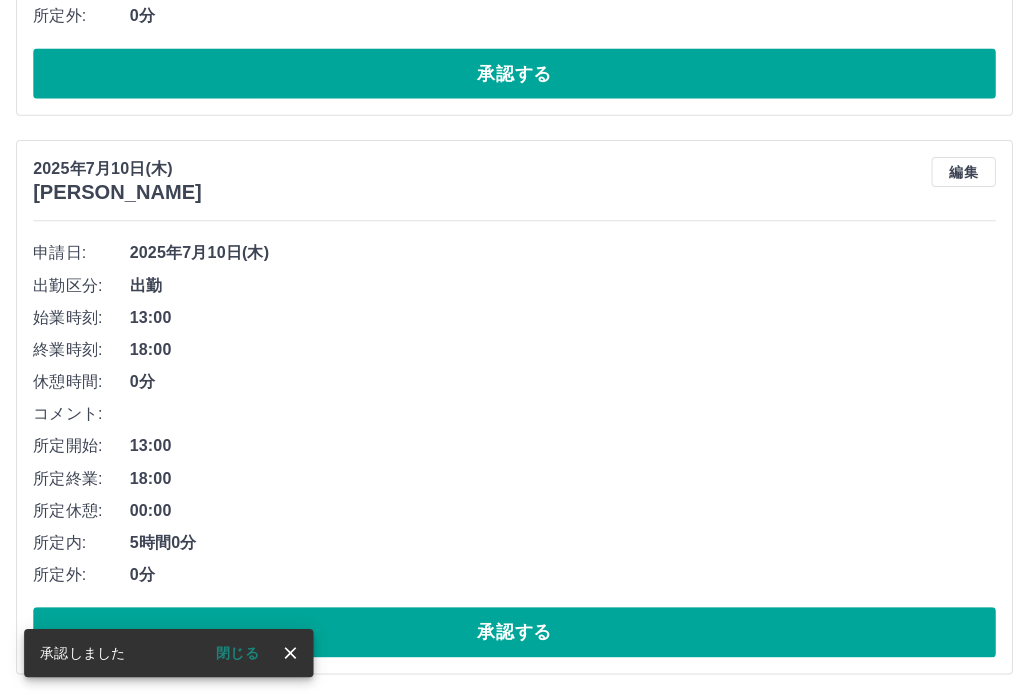 click on "閉じる" at bounding box center [236, 650] 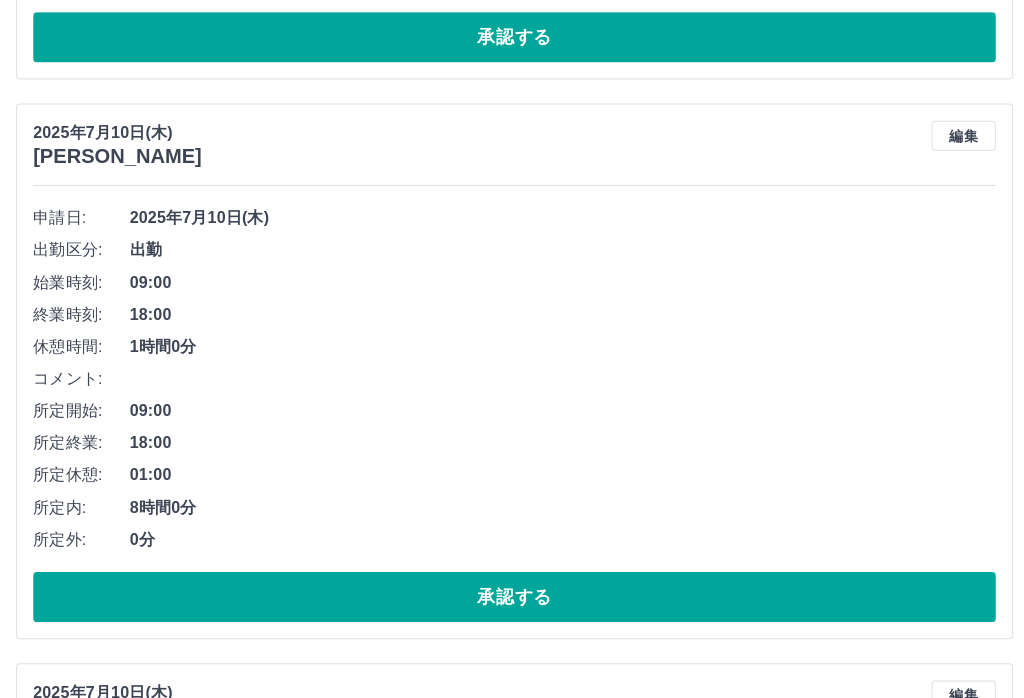 scroll, scrollTop: 1245, scrollLeft: 0, axis: vertical 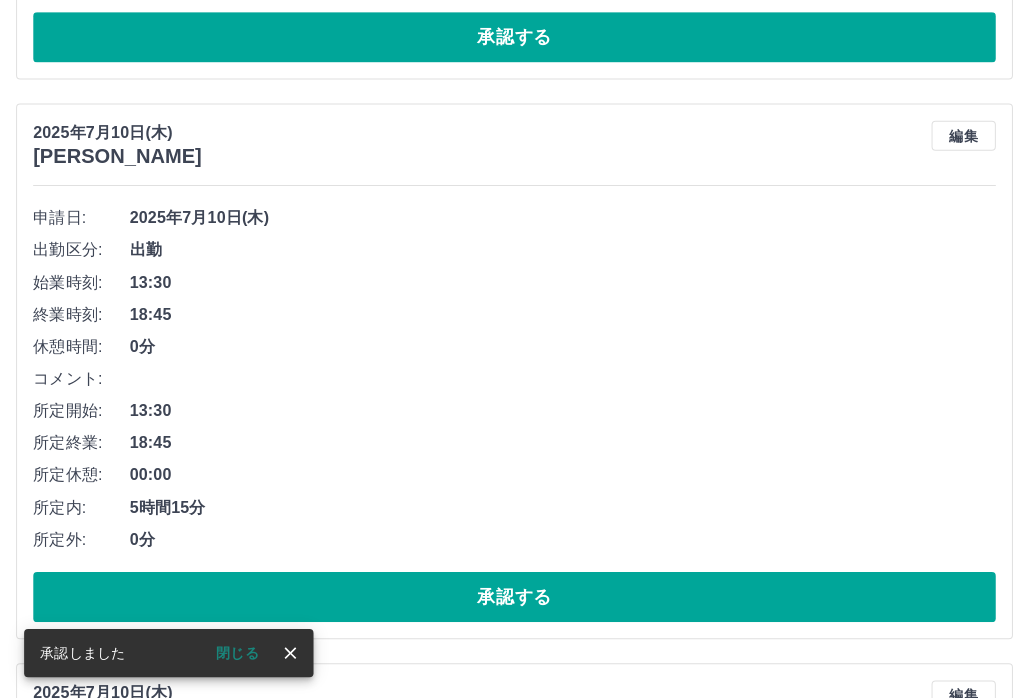 click on "閉じる" at bounding box center (236, 650) 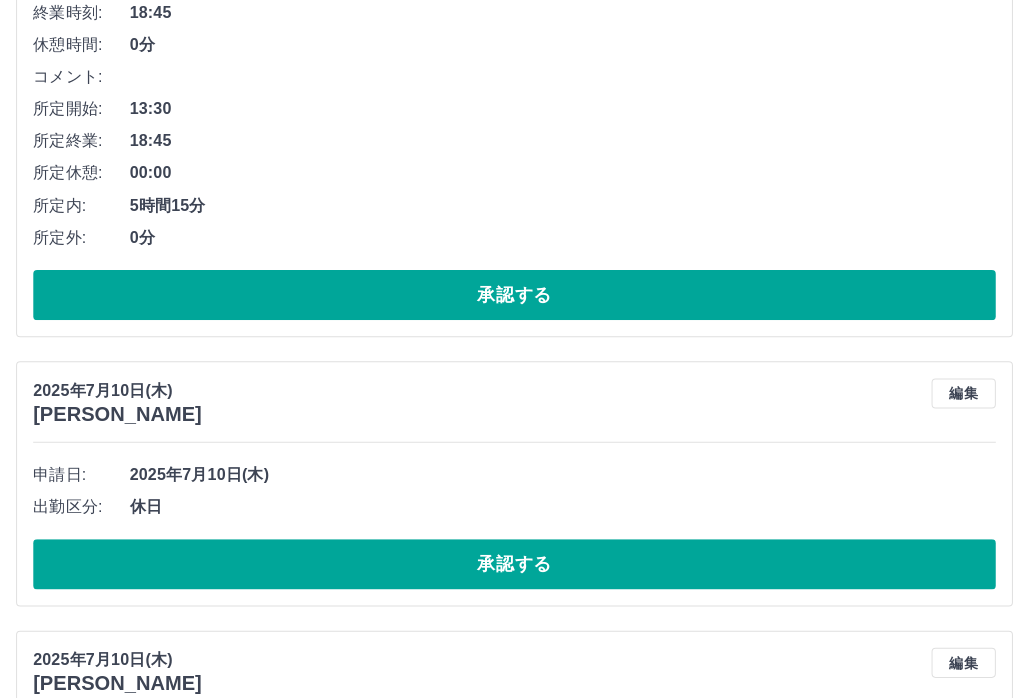 scroll, scrollTop: 1547, scrollLeft: 0, axis: vertical 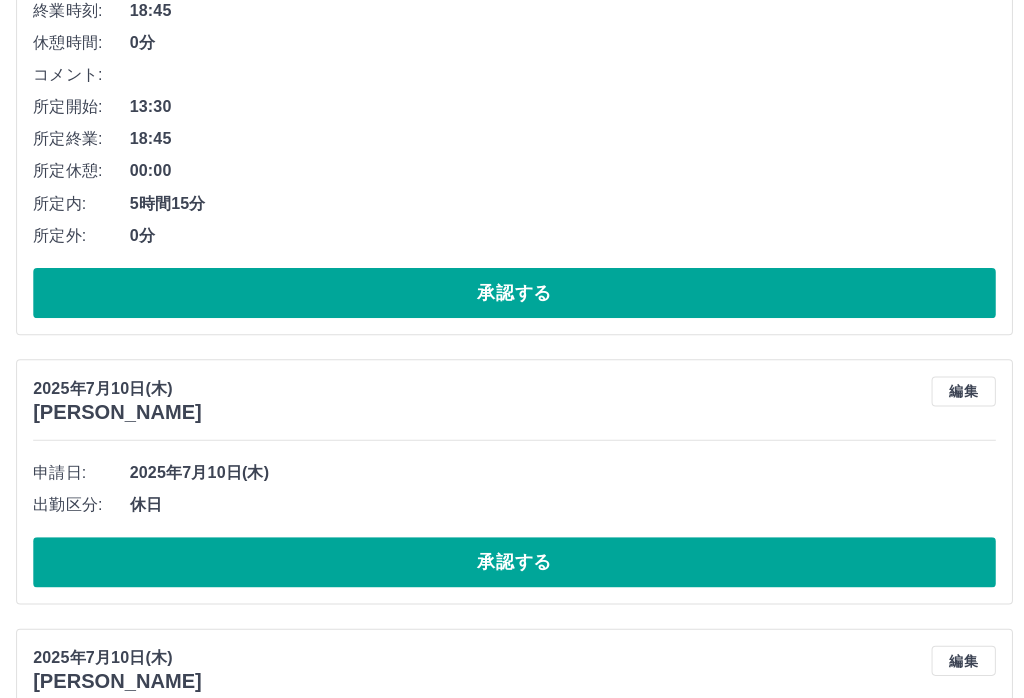 click on "承認する" at bounding box center [512, 560] 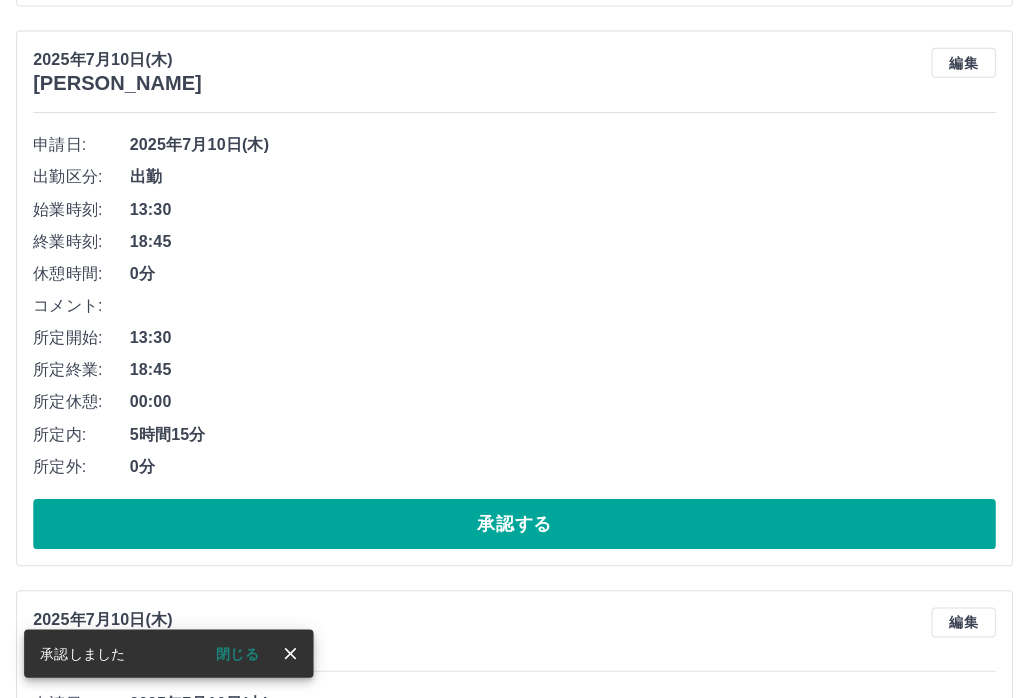 scroll, scrollTop: 1317, scrollLeft: 0, axis: vertical 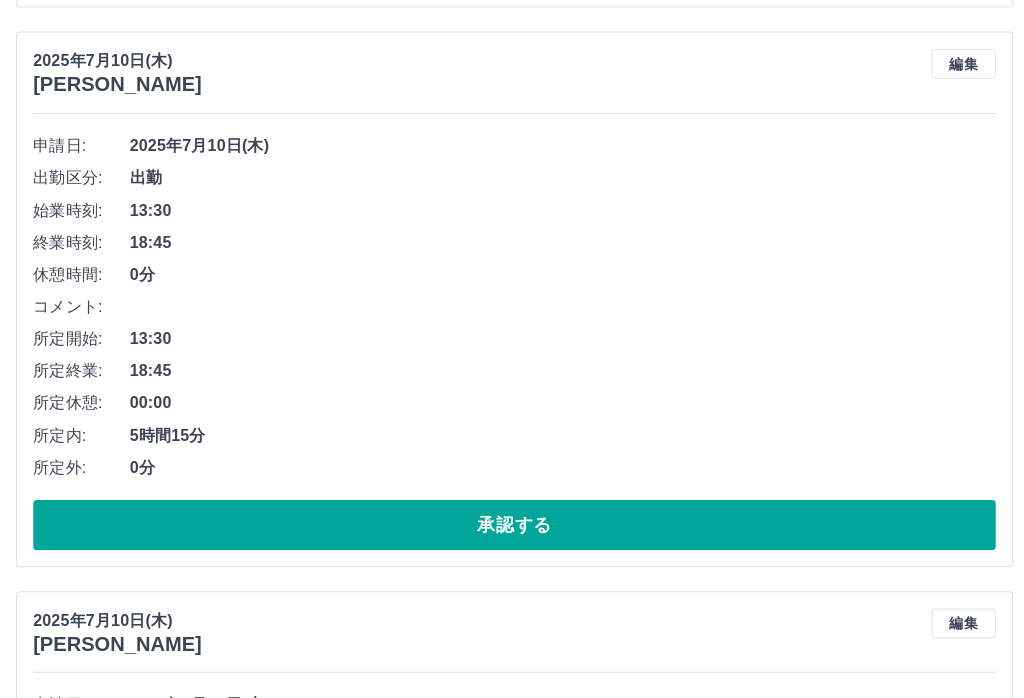 click on "承認する" at bounding box center (512, 522) 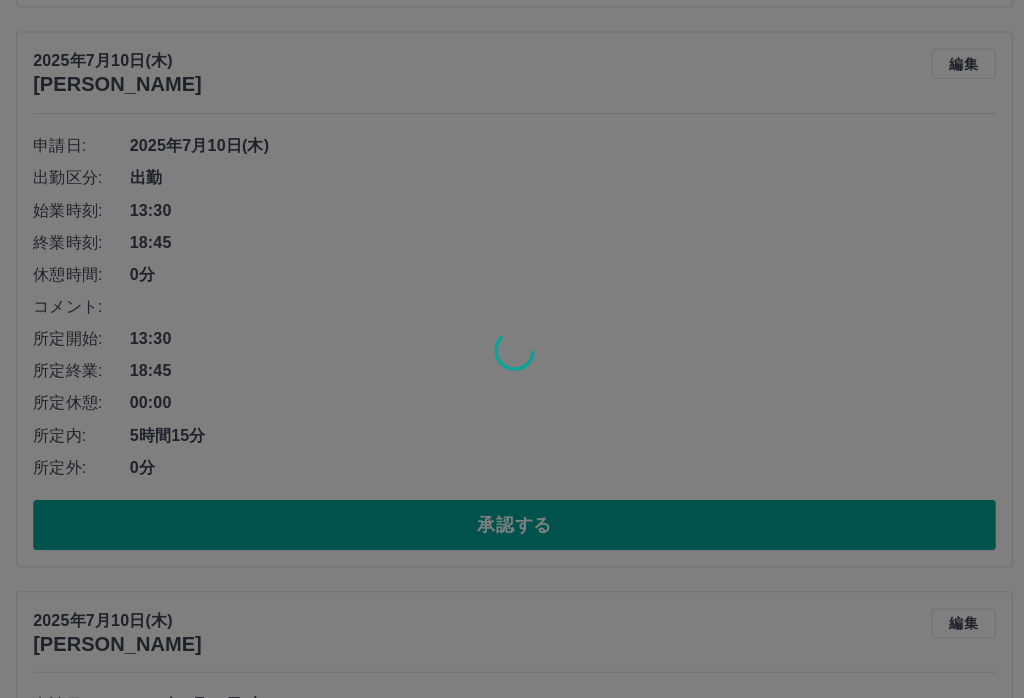 click at bounding box center (512, 349) 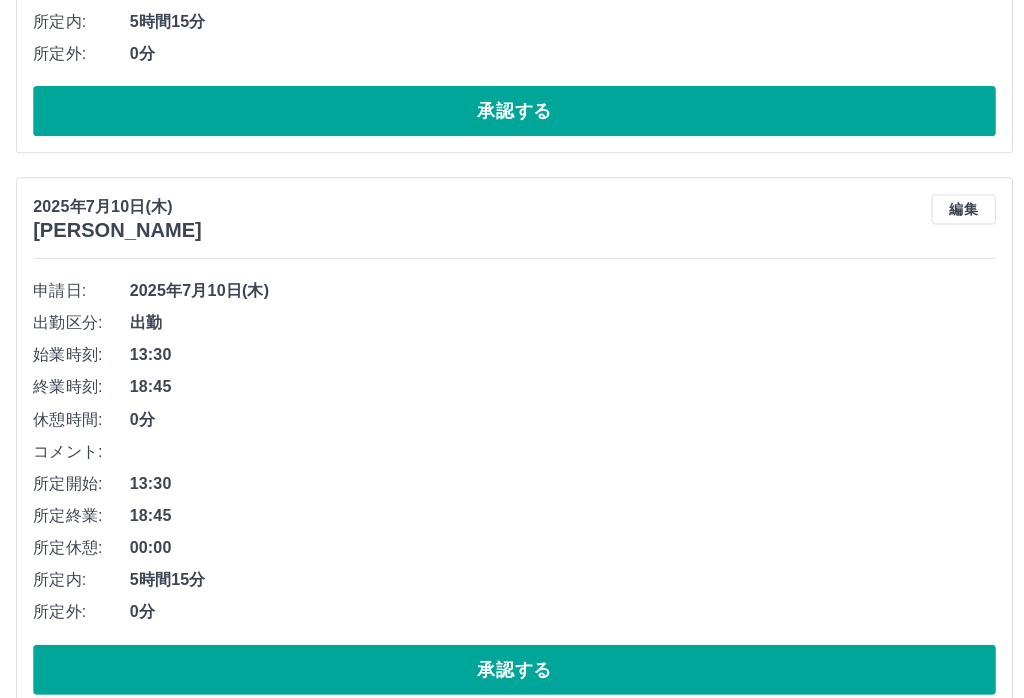 scroll, scrollTop: 1728, scrollLeft: 0, axis: vertical 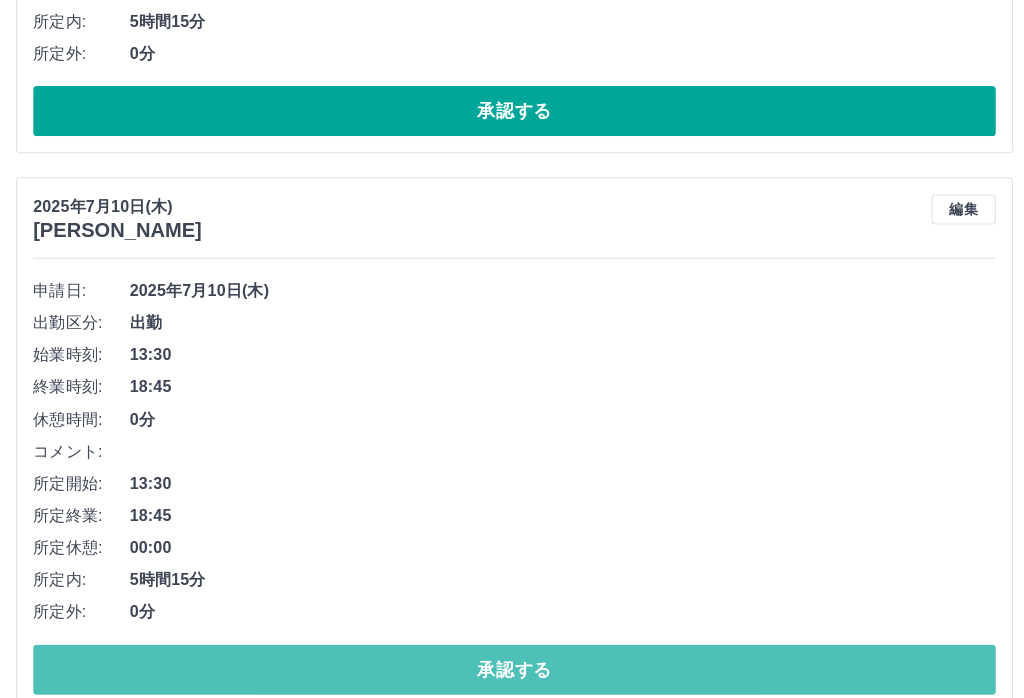 click on "承認する" at bounding box center (512, 667) 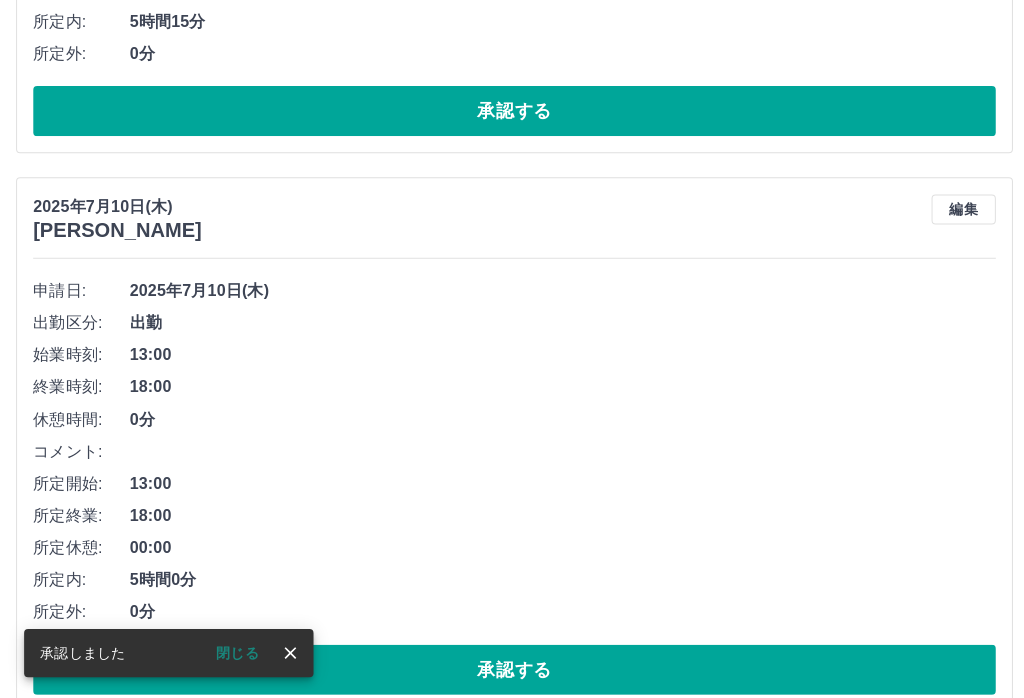 click on "閉じる" at bounding box center (236, 650) 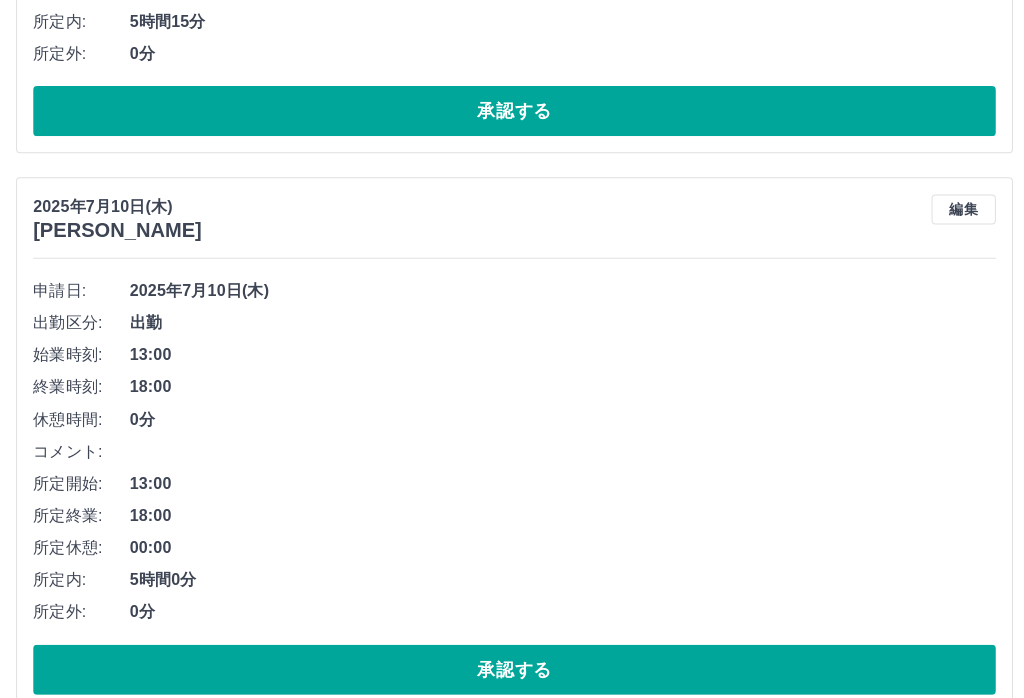 click on "コメント:" at bounding box center (512, 450) 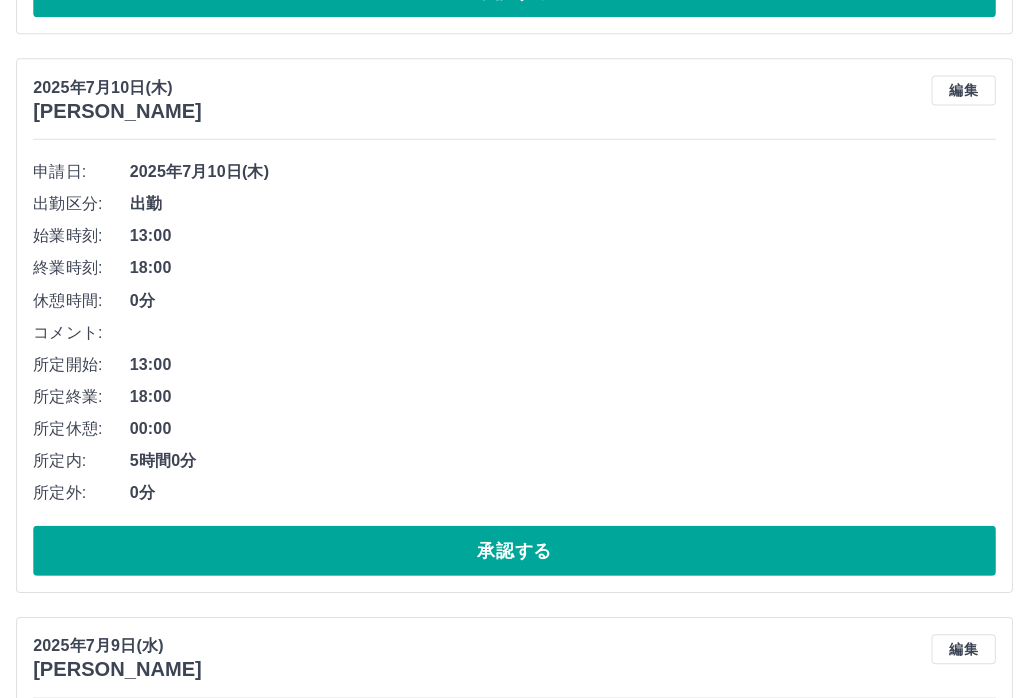 scroll, scrollTop: 1847, scrollLeft: 0, axis: vertical 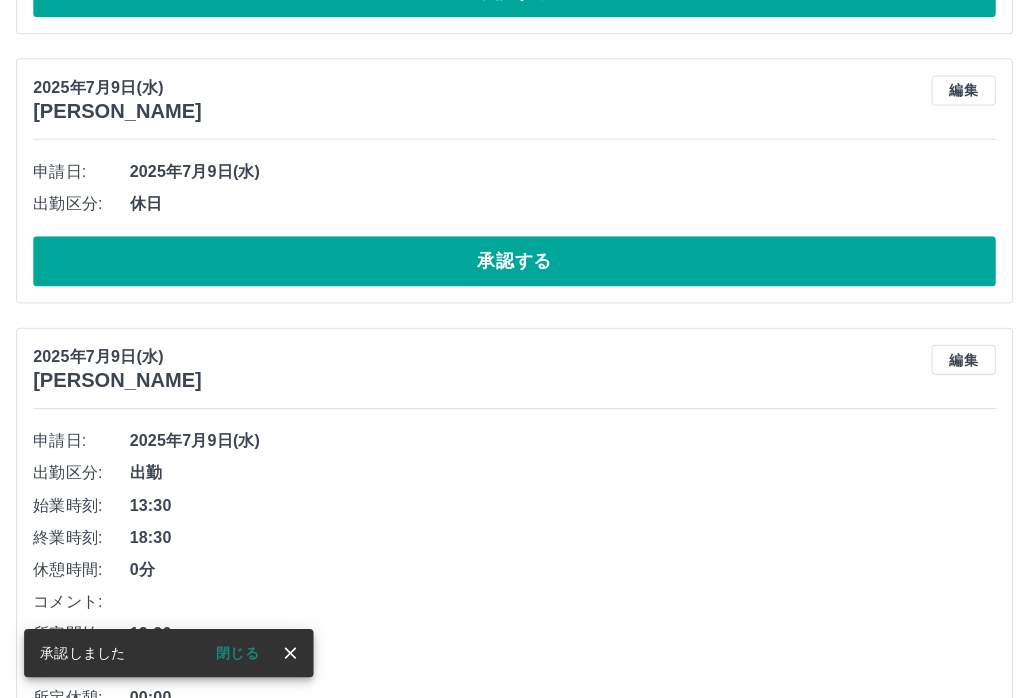 click on "承認する" at bounding box center [512, 260] 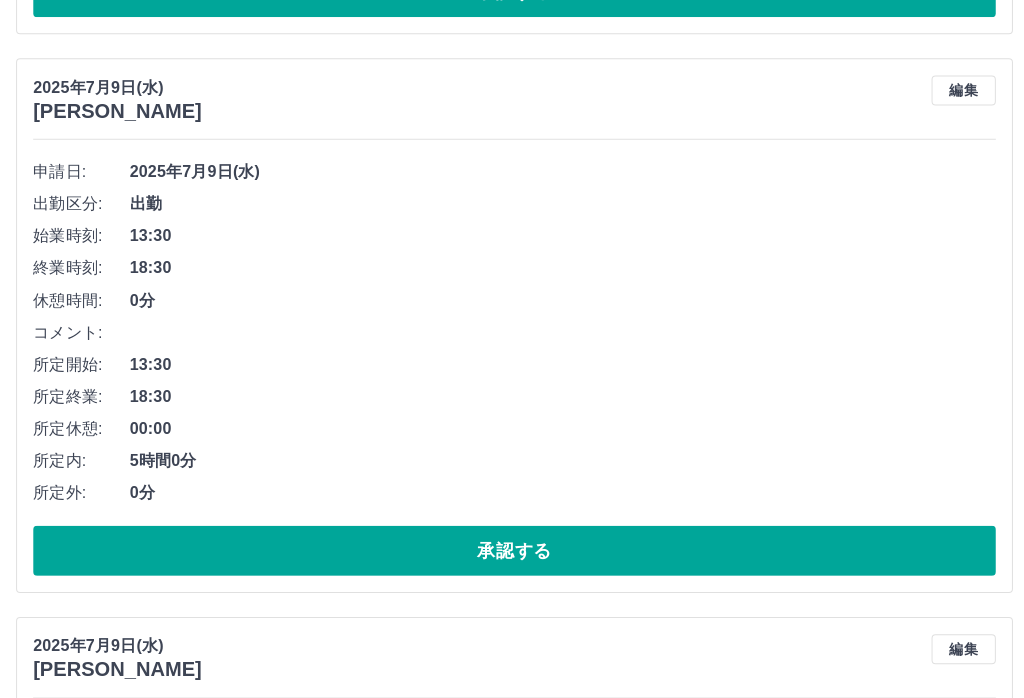 click on "承認する" at bounding box center (512, 548) 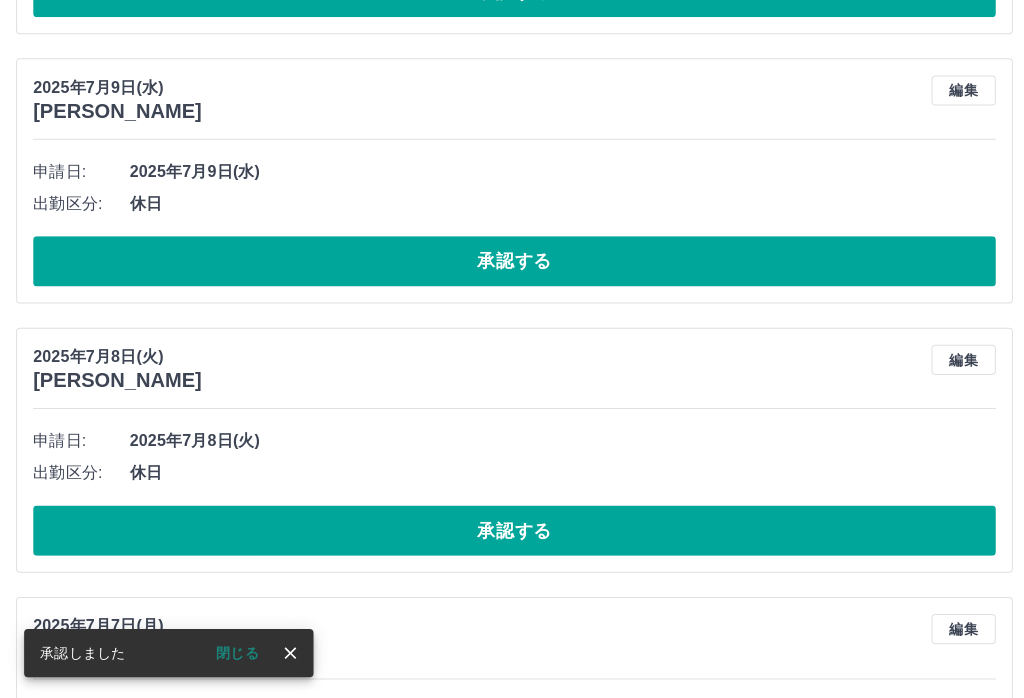 click on "閉じる" at bounding box center (236, 650) 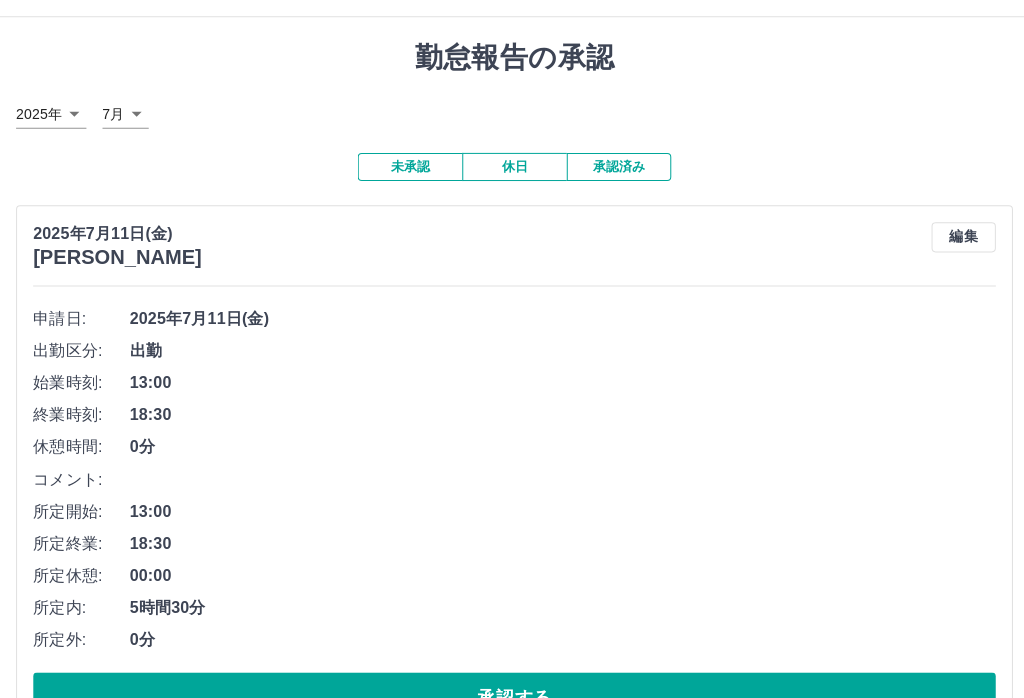 scroll, scrollTop: 0, scrollLeft: 0, axis: both 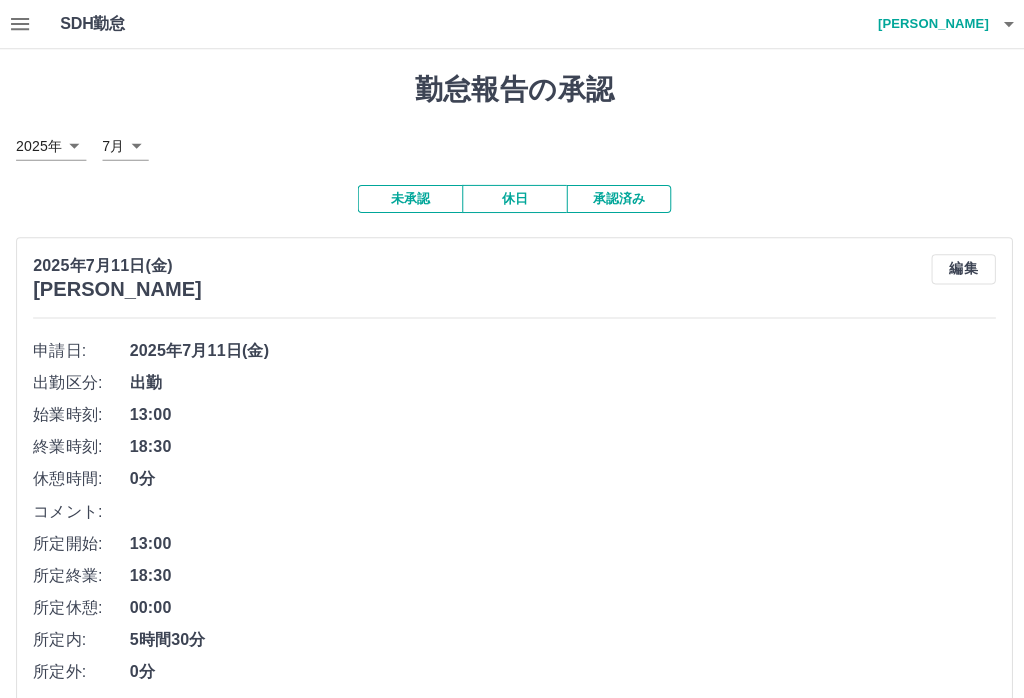 click 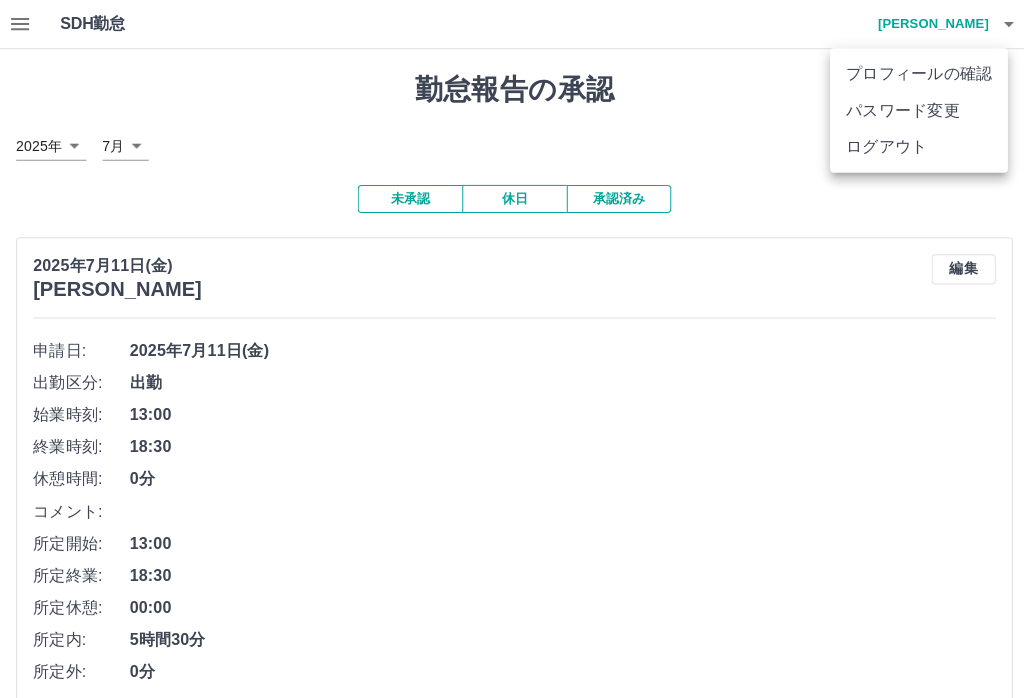 click on "ログアウト" at bounding box center [914, 146] 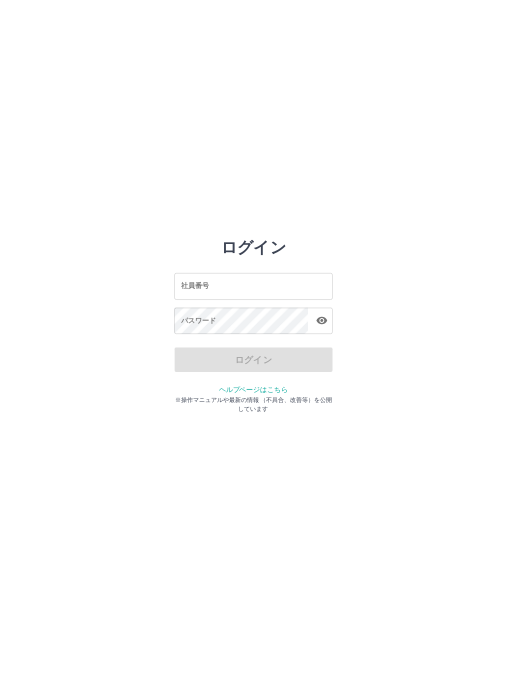 scroll, scrollTop: 0, scrollLeft: 0, axis: both 